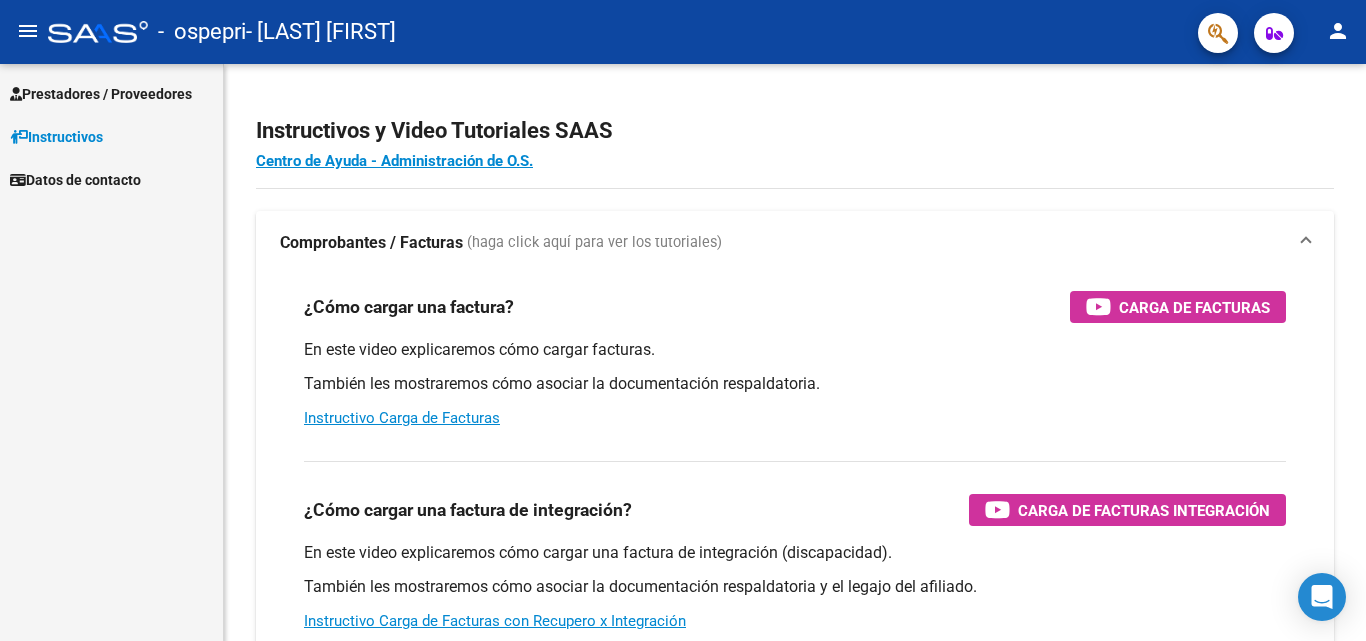 scroll, scrollTop: 0, scrollLeft: 0, axis: both 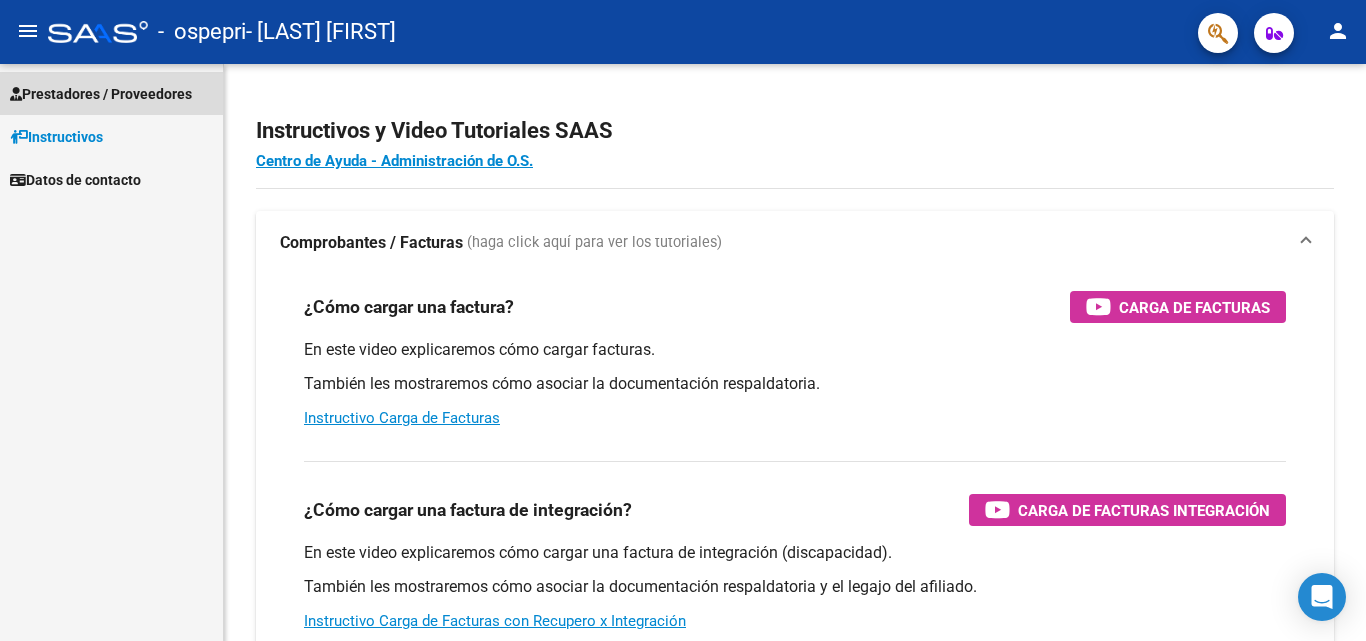 click on "Prestadores / Proveedores" at bounding box center (101, 94) 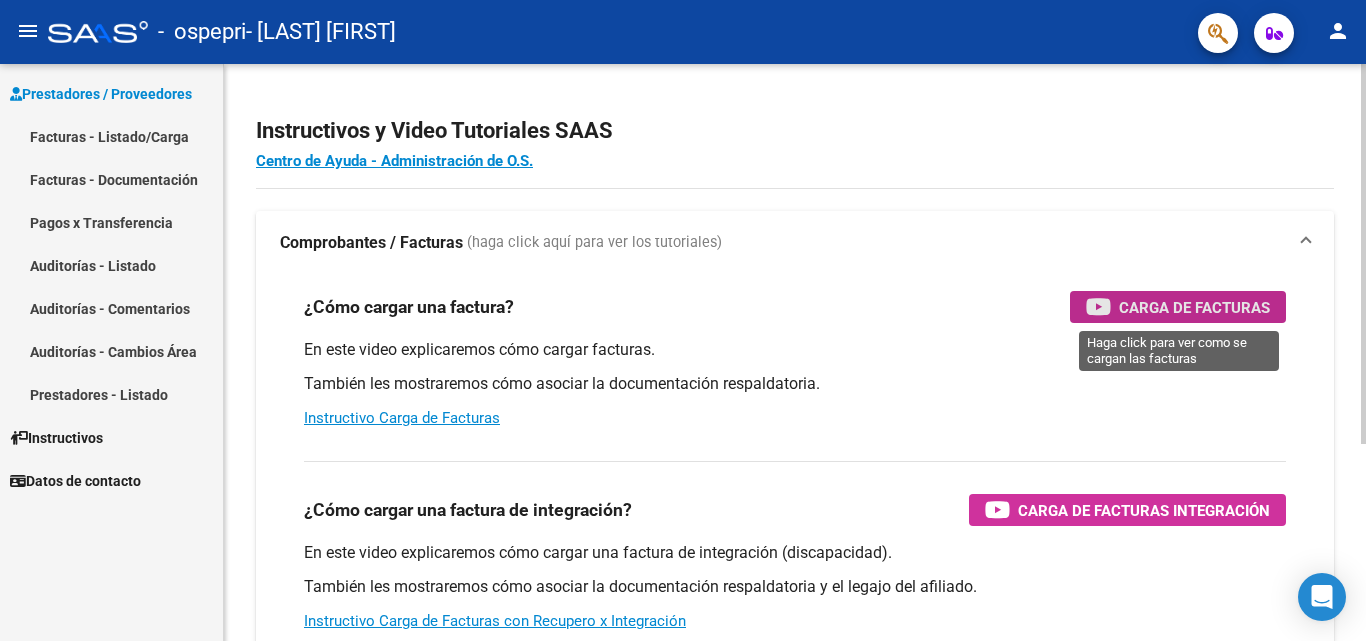 click on "Carga de Facturas" at bounding box center (1194, 307) 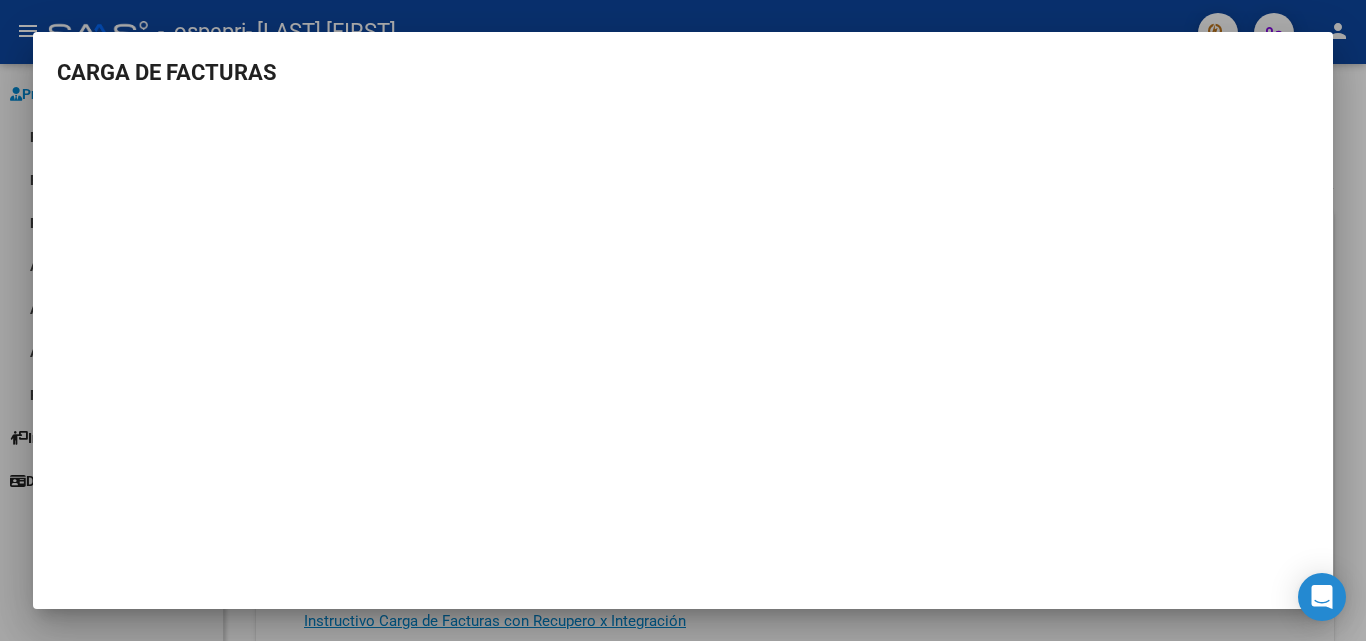 click at bounding box center (683, 320) 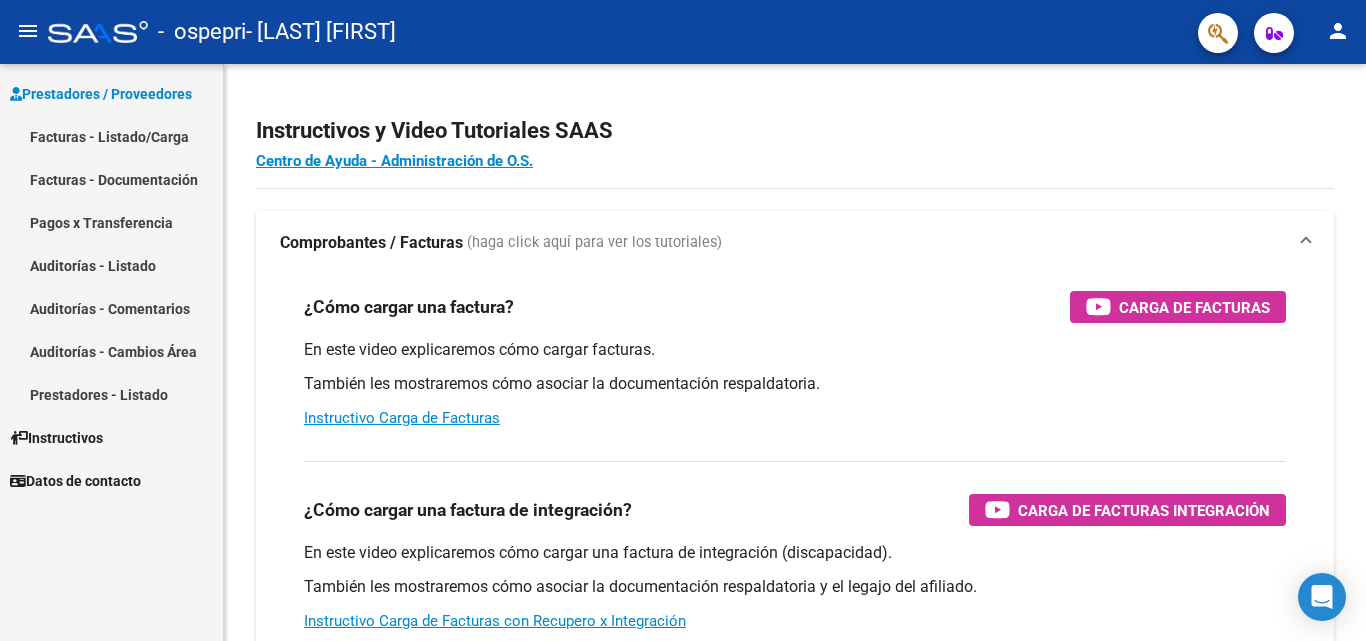 click on "Facturas - Listado/Carga" at bounding box center [111, 136] 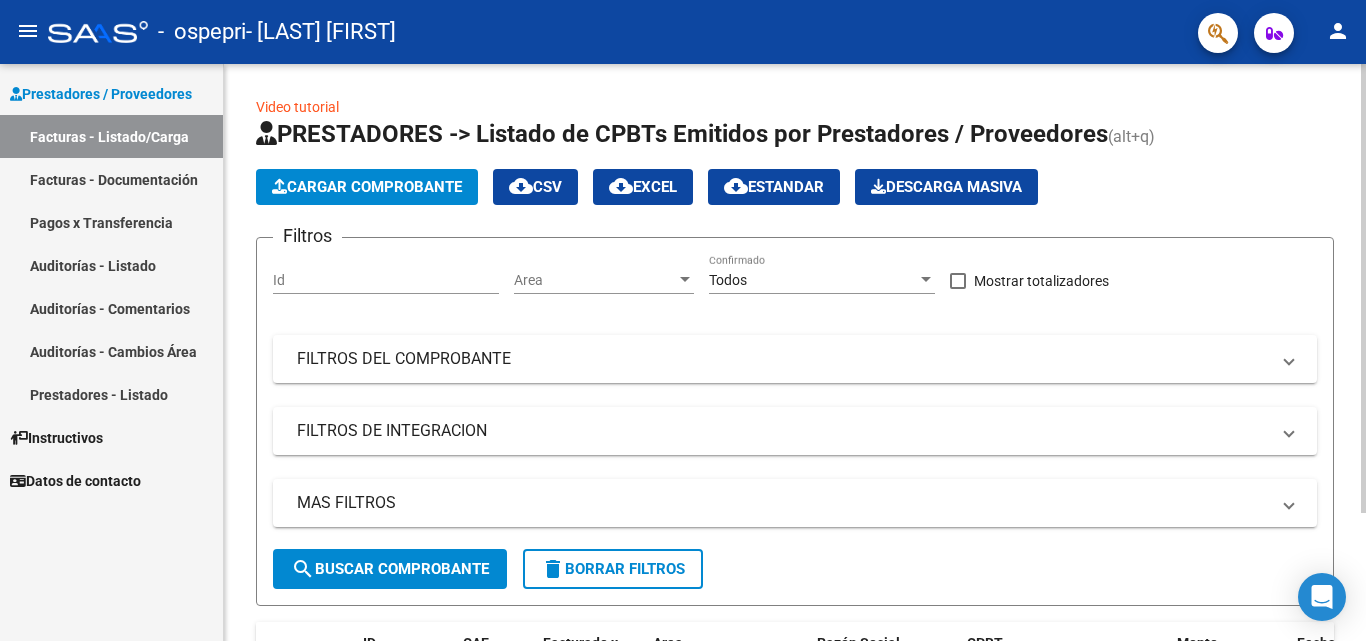 click on "Cargar Comprobante" 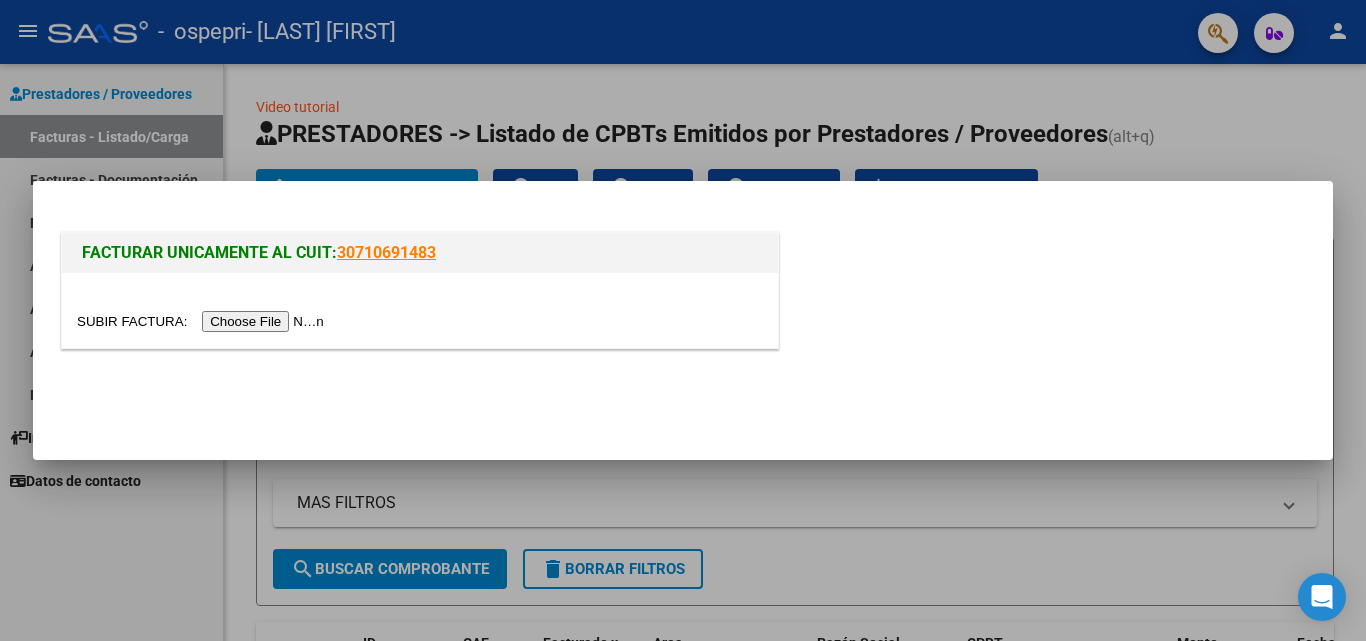 click at bounding box center (203, 321) 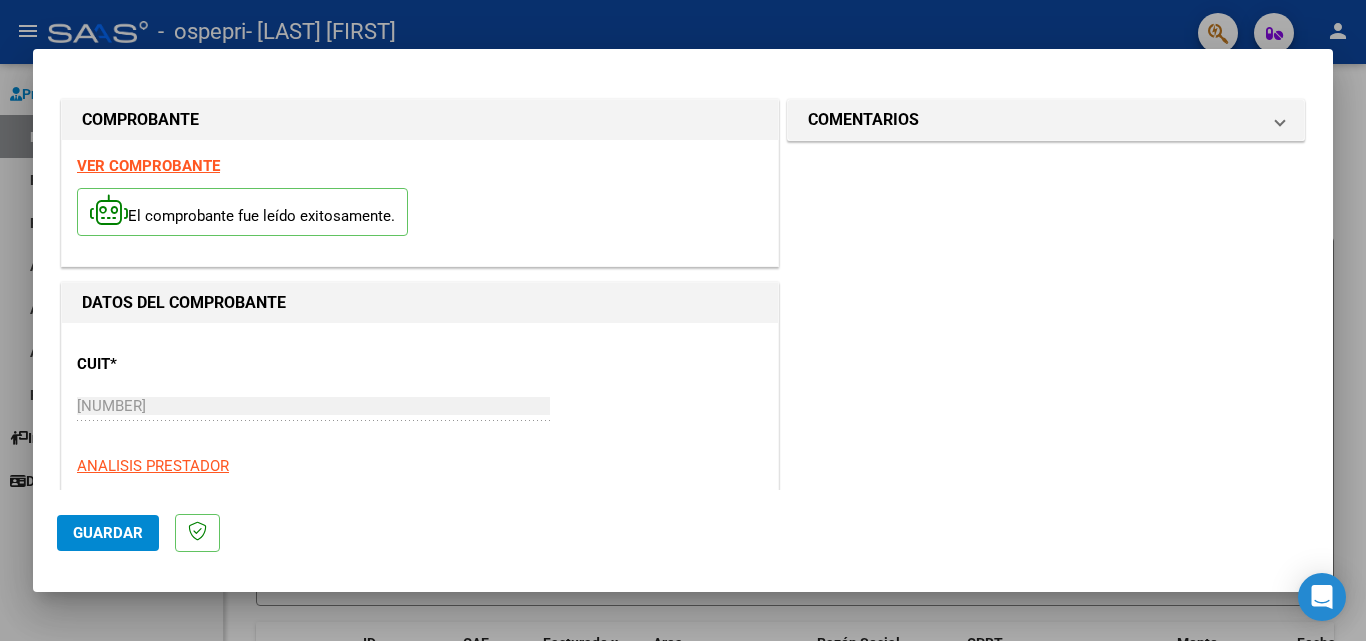 click on "Guardar" 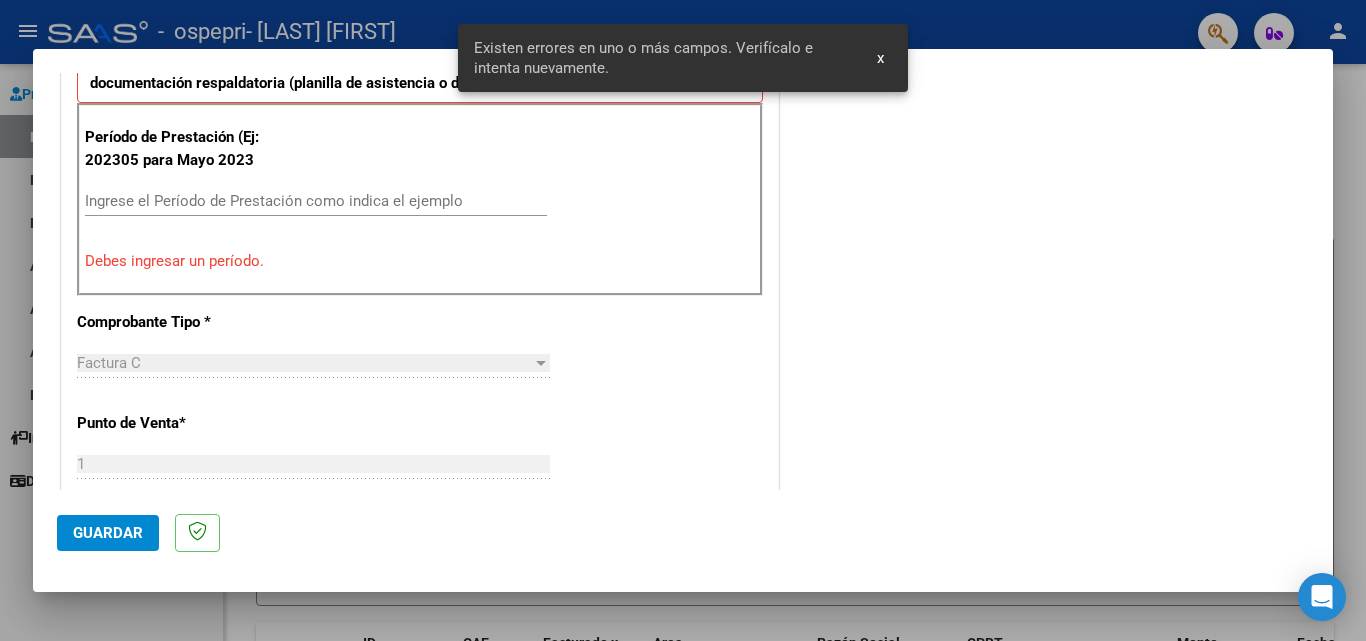 scroll, scrollTop: 451, scrollLeft: 0, axis: vertical 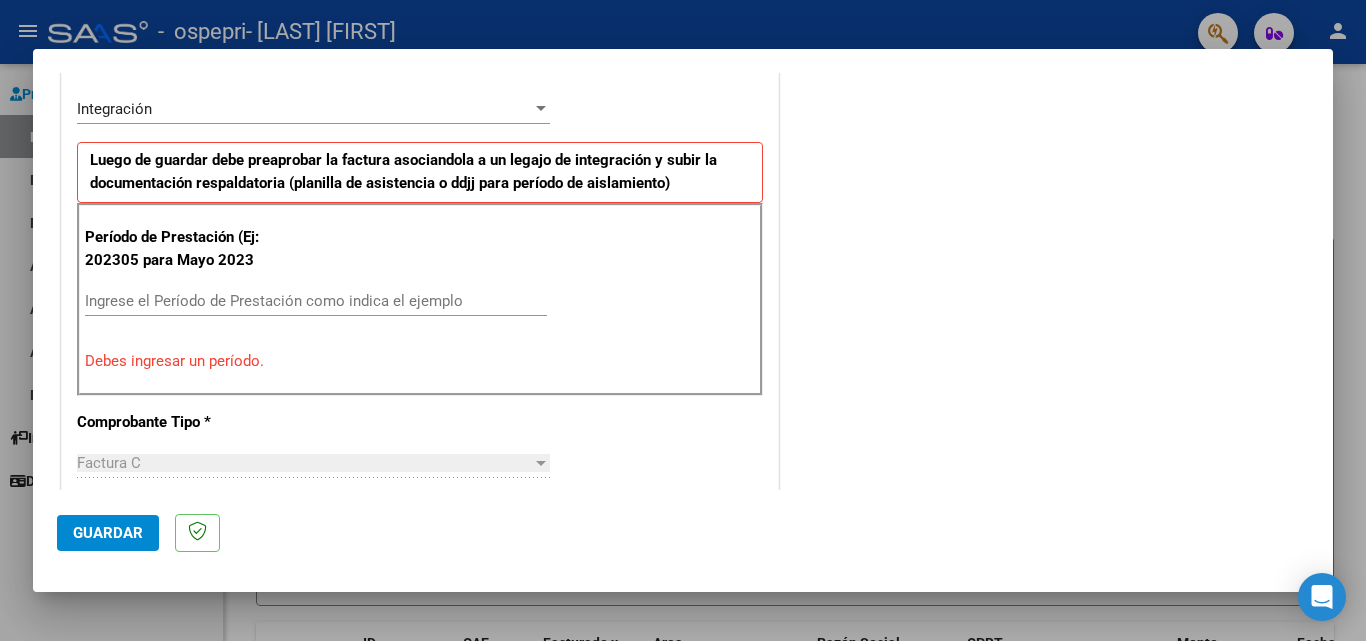 click on "Ingrese el Período de Prestación como indica el ejemplo" at bounding box center (316, 301) 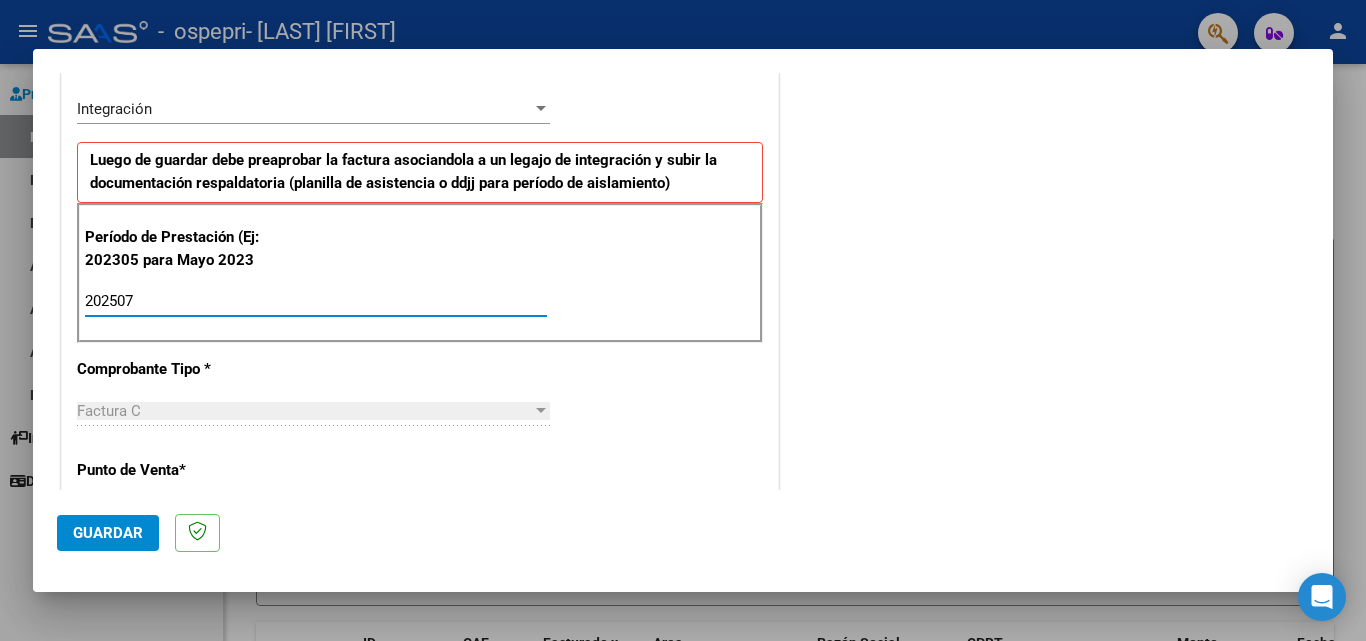 type on "202507" 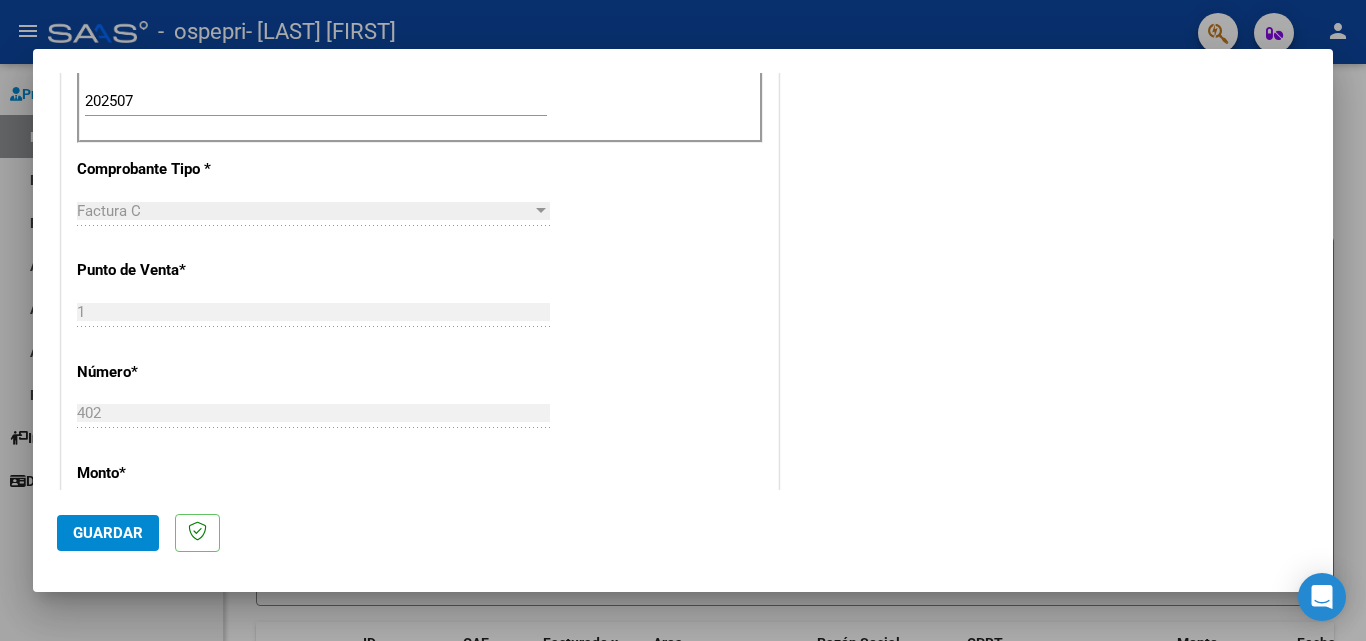 scroll, scrollTop: 851, scrollLeft: 0, axis: vertical 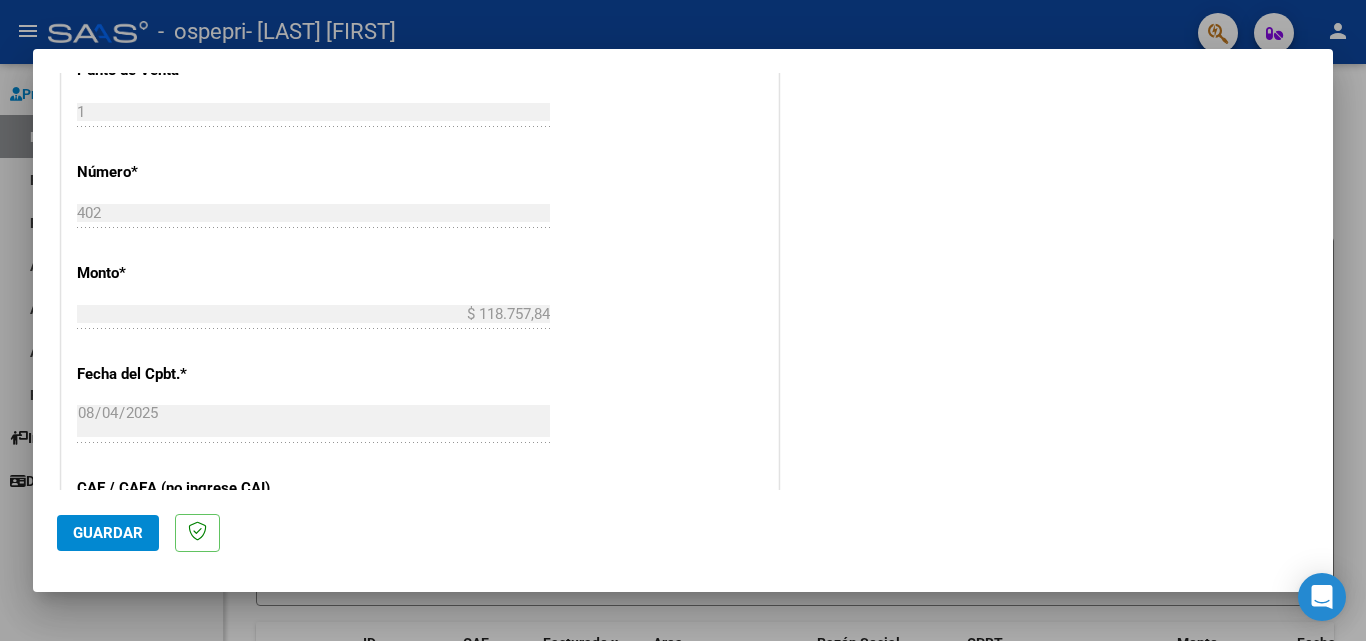click on "Guardar" 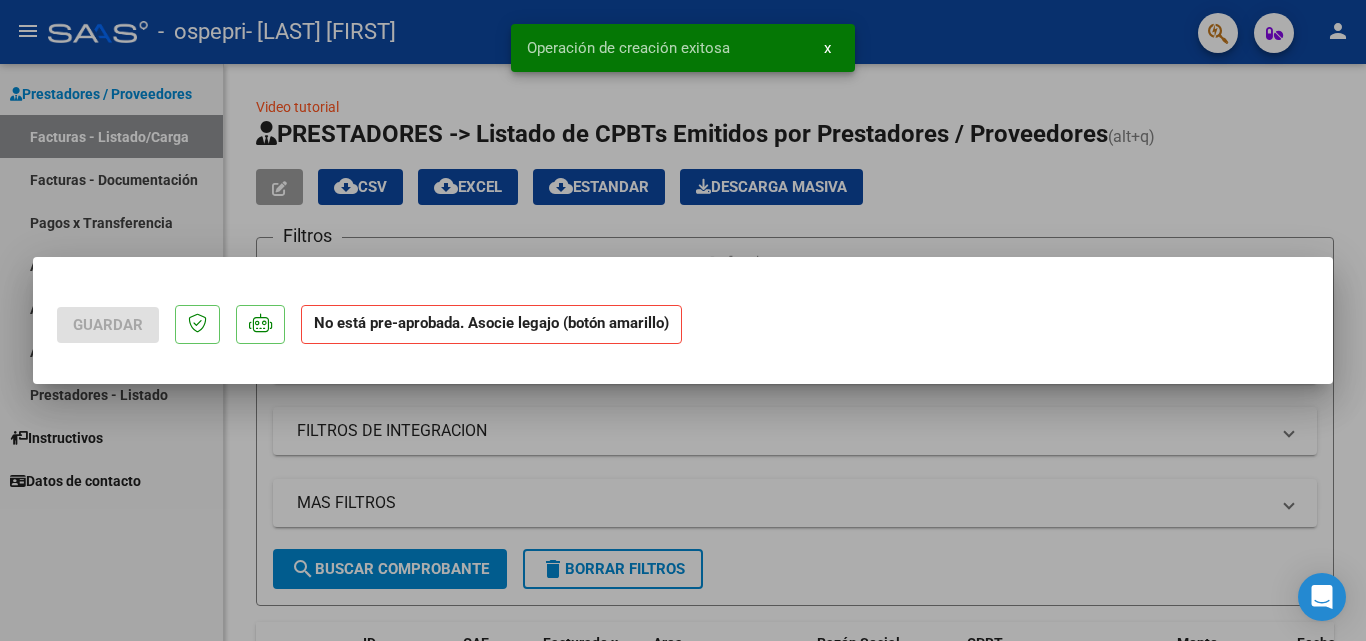 scroll, scrollTop: 0, scrollLeft: 0, axis: both 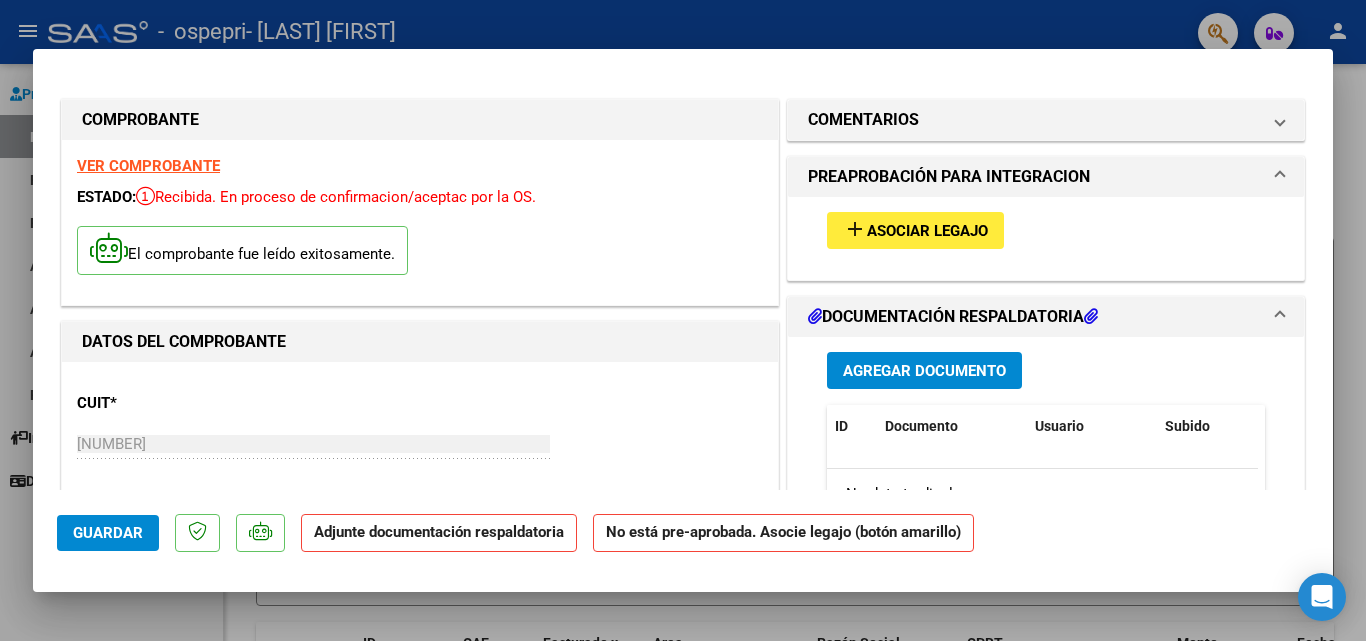 click on "Agregar Documento" at bounding box center [924, 371] 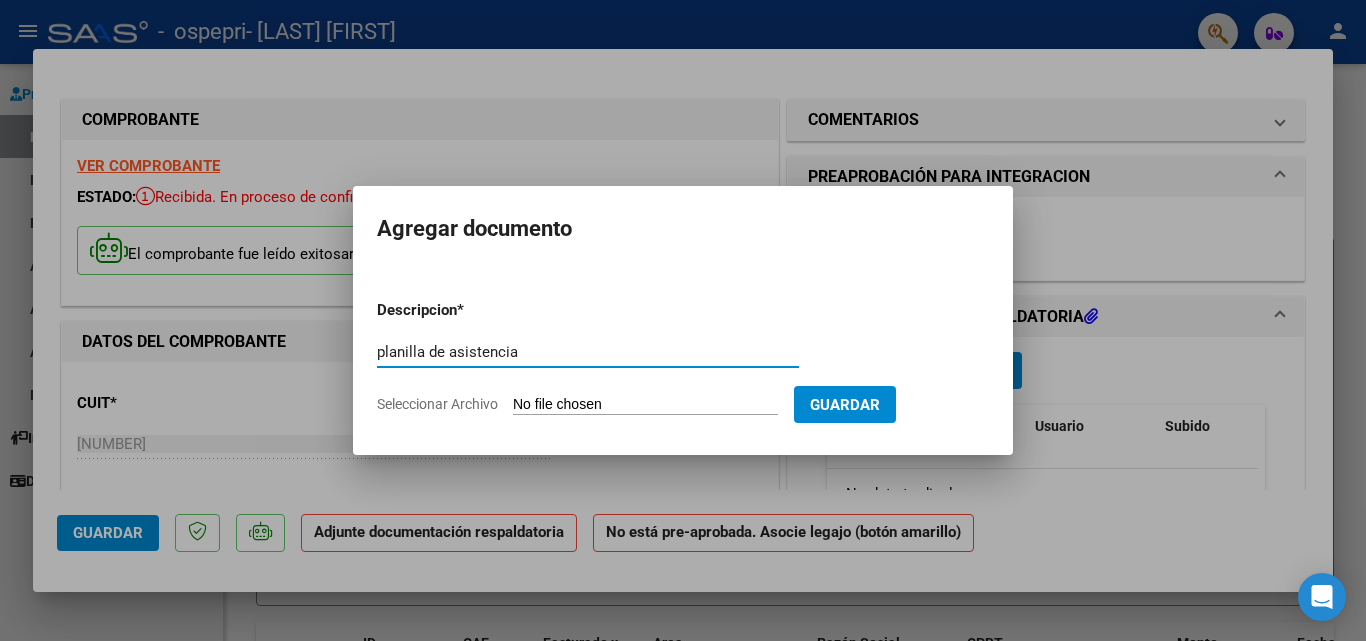 type on "planilla de asistencia" 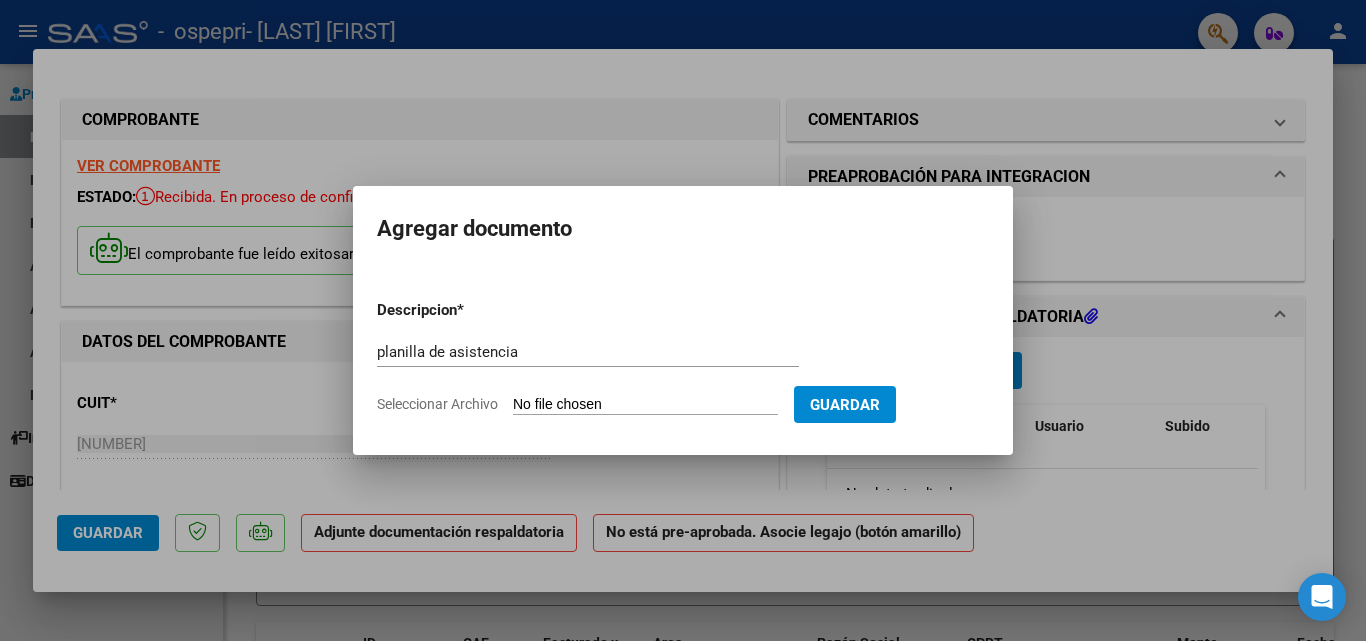 type on "C:\fakepath\Planilla de asistencia julio 2025.pdf" 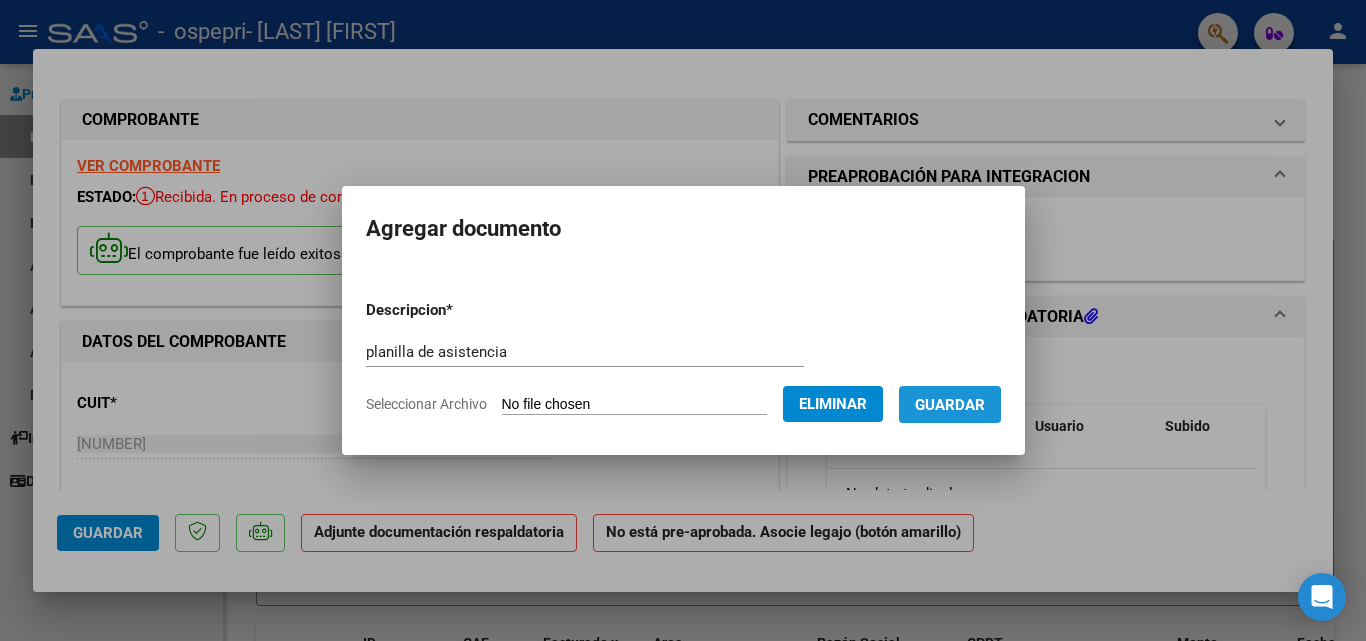 click on "Guardar" at bounding box center (950, 405) 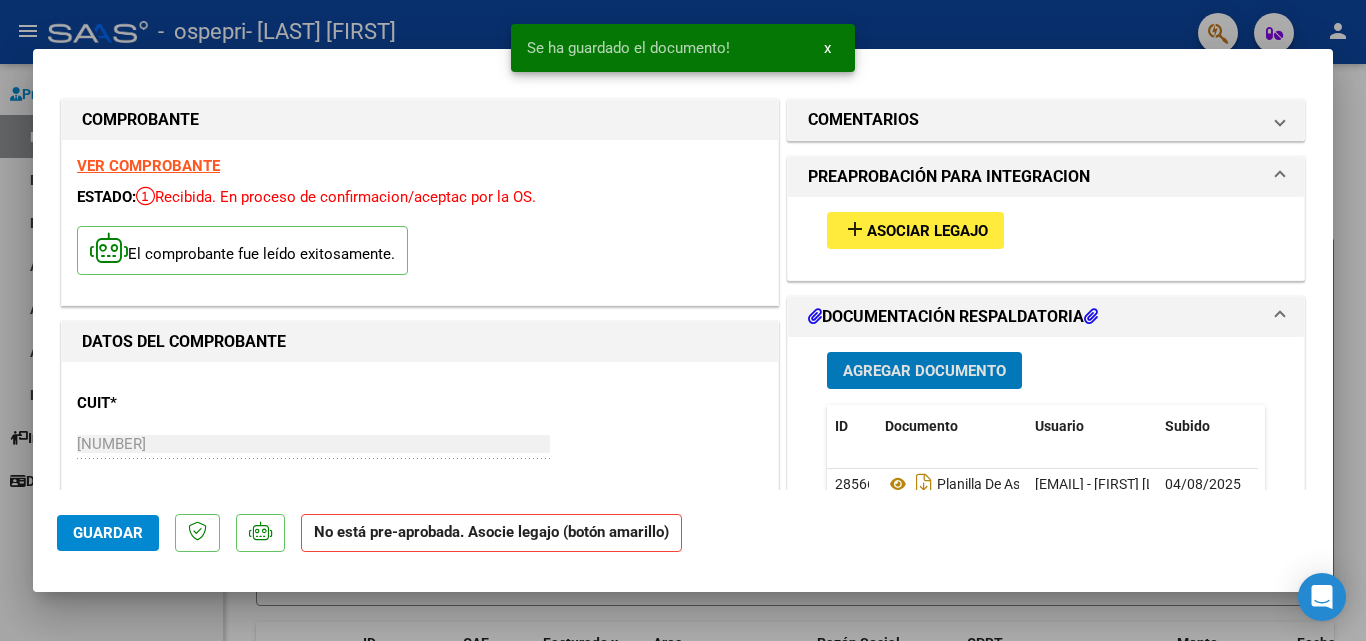 click on "Agregar Documento" at bounding box center [924, 371] 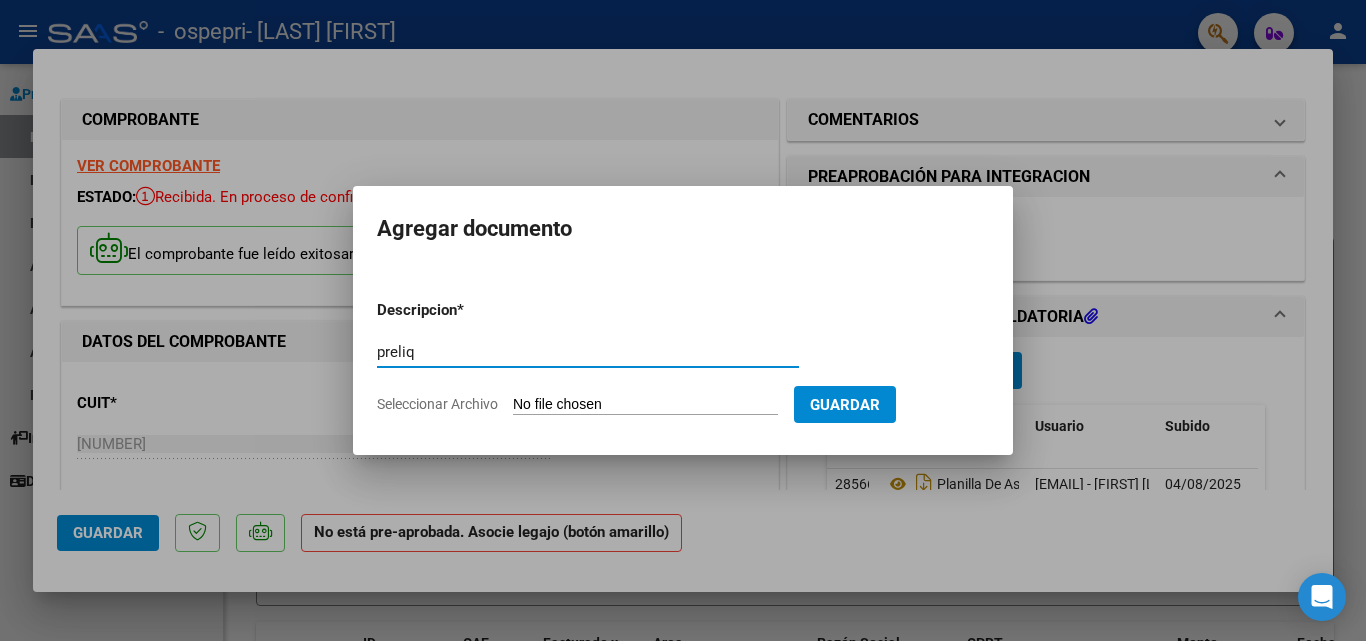 type on "preliq" 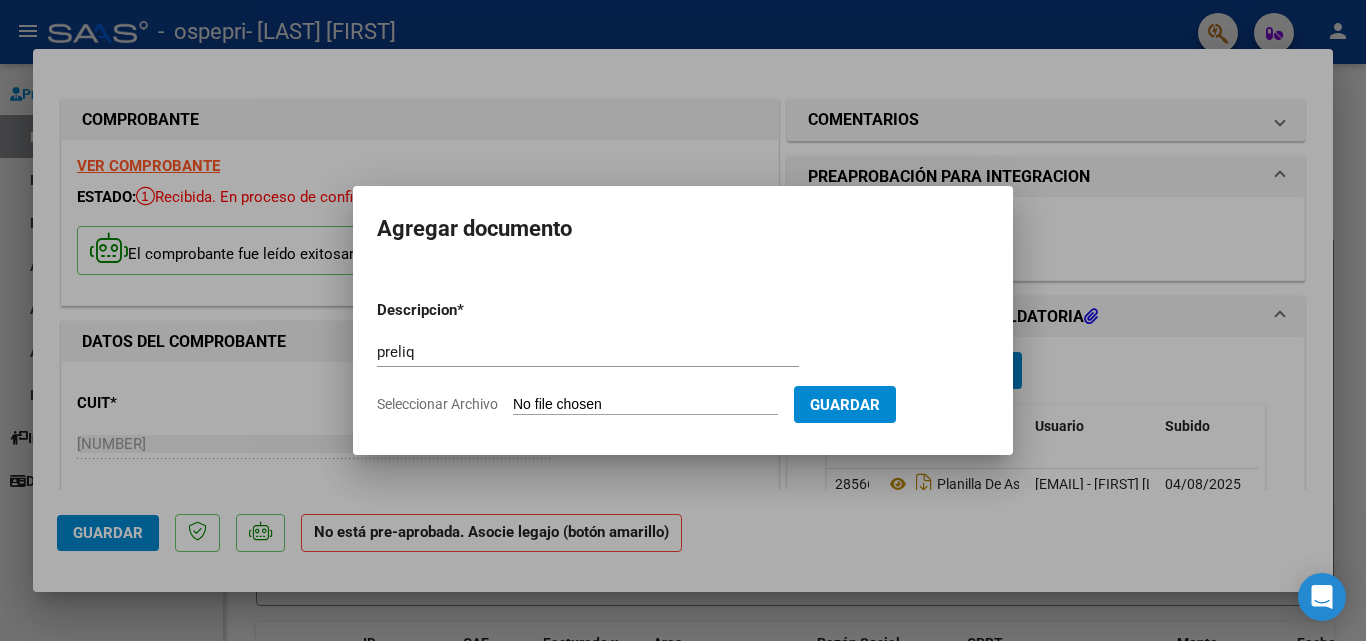 type on "C:\fakepath\apfmimpresionpreliq.pdf" 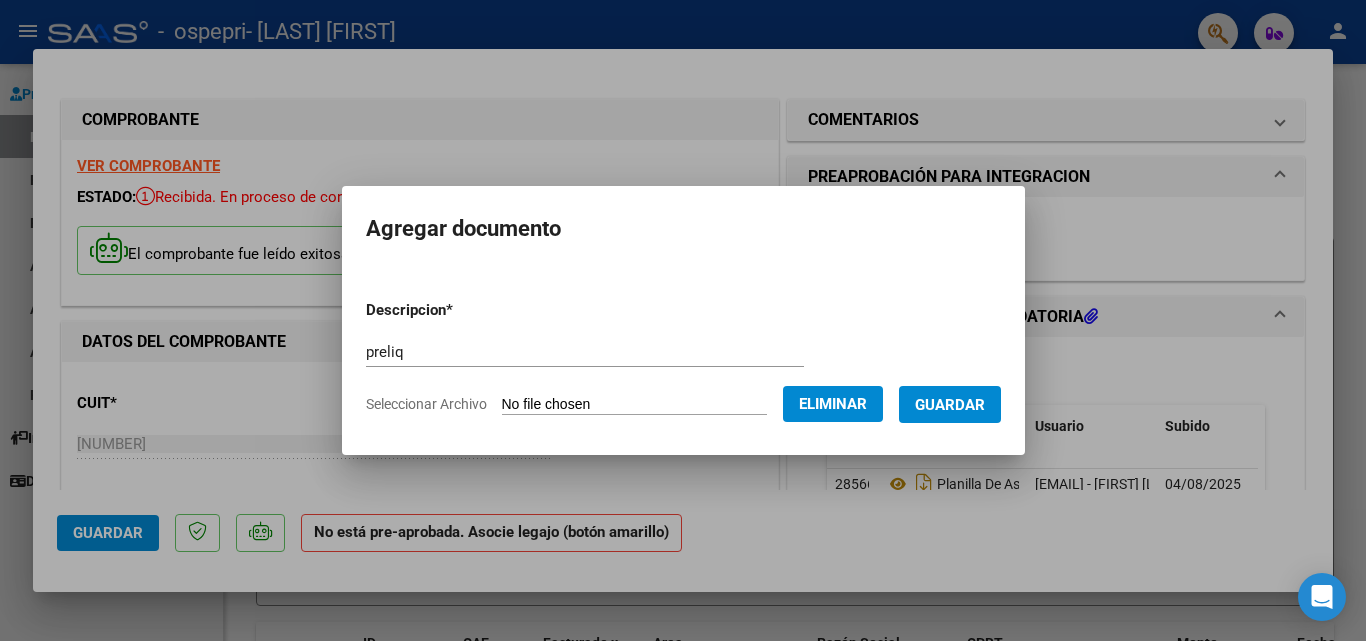 click on "Guardar" at bounding box center [950, 405] 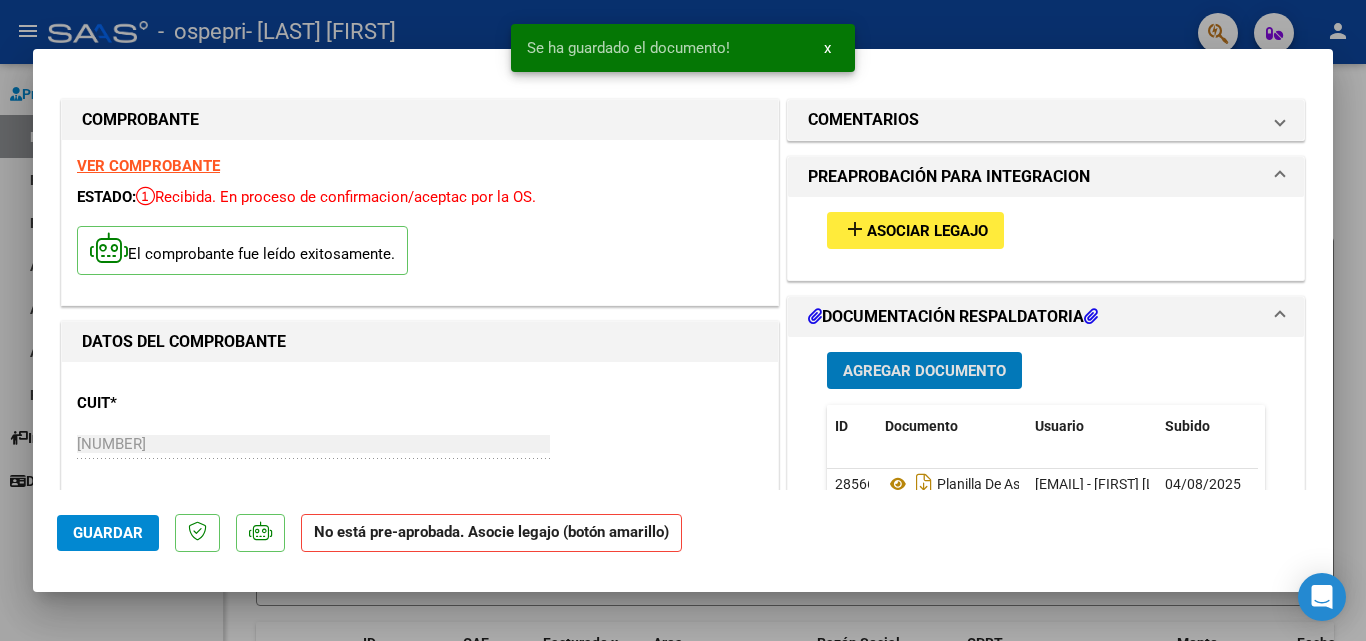 click on "Agregar Documento" at bounding box center (924, 370) 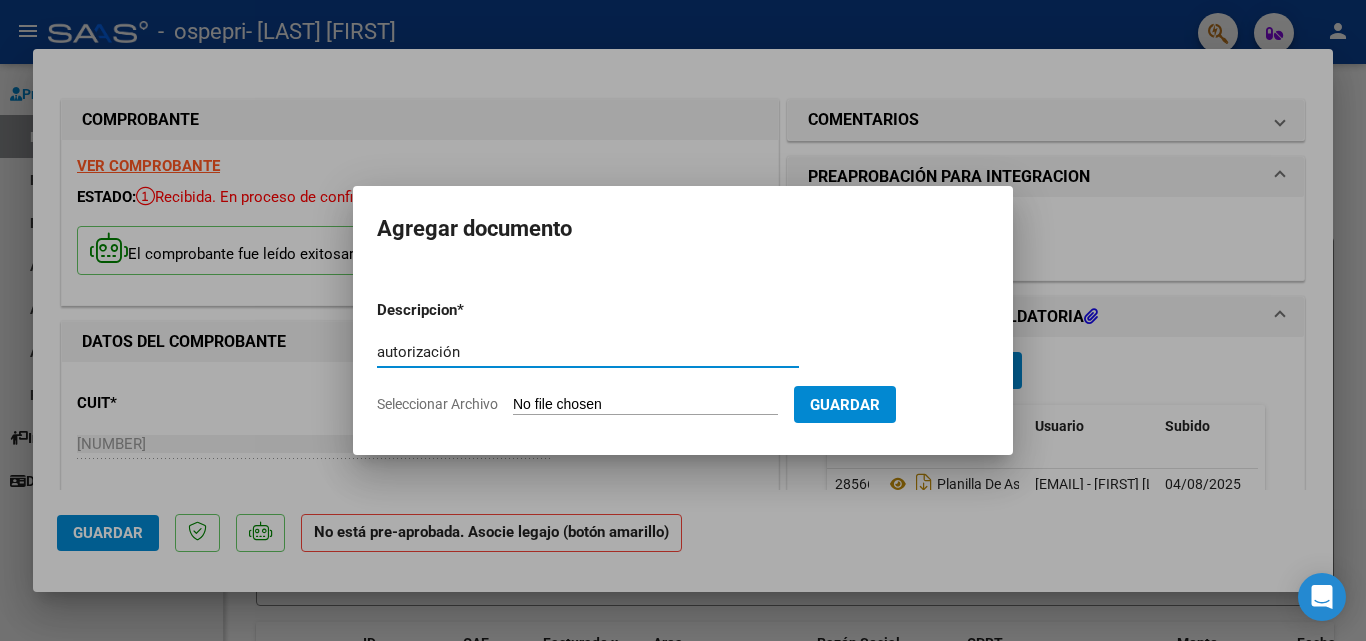 type on "autorización" 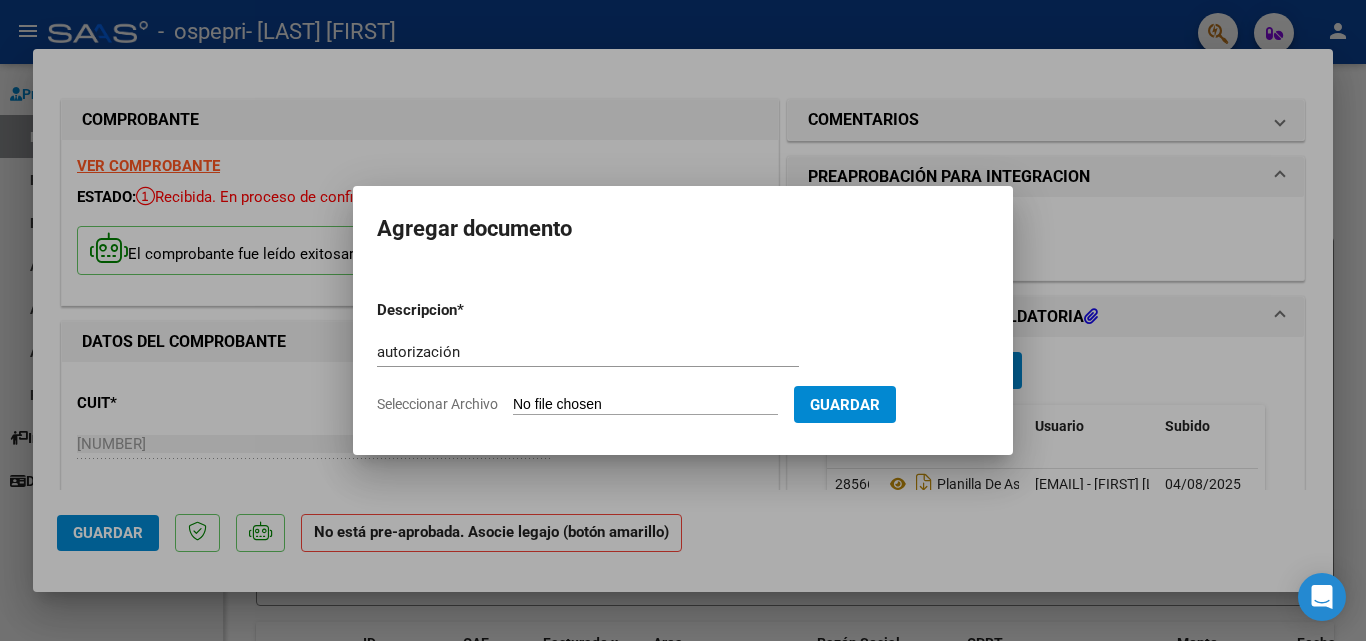 type on "C:\fakepath\arauwcomprobante.pdf" 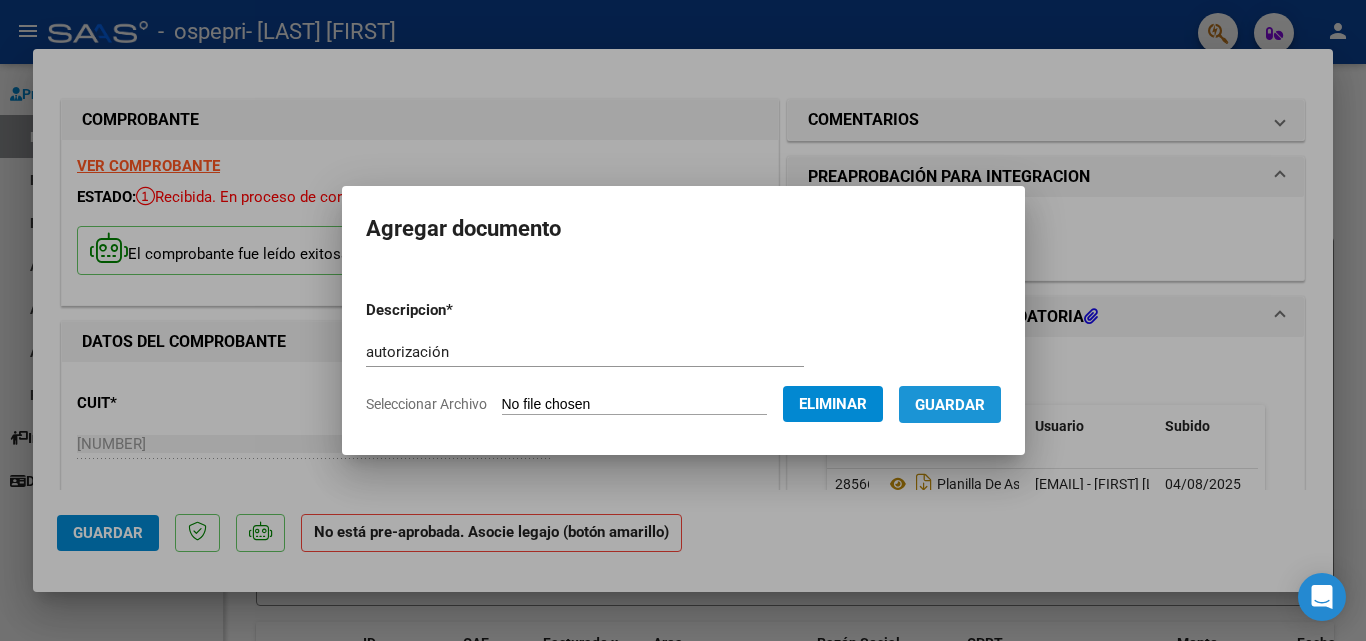click on "Guardar" at bounding box center [950, 405] 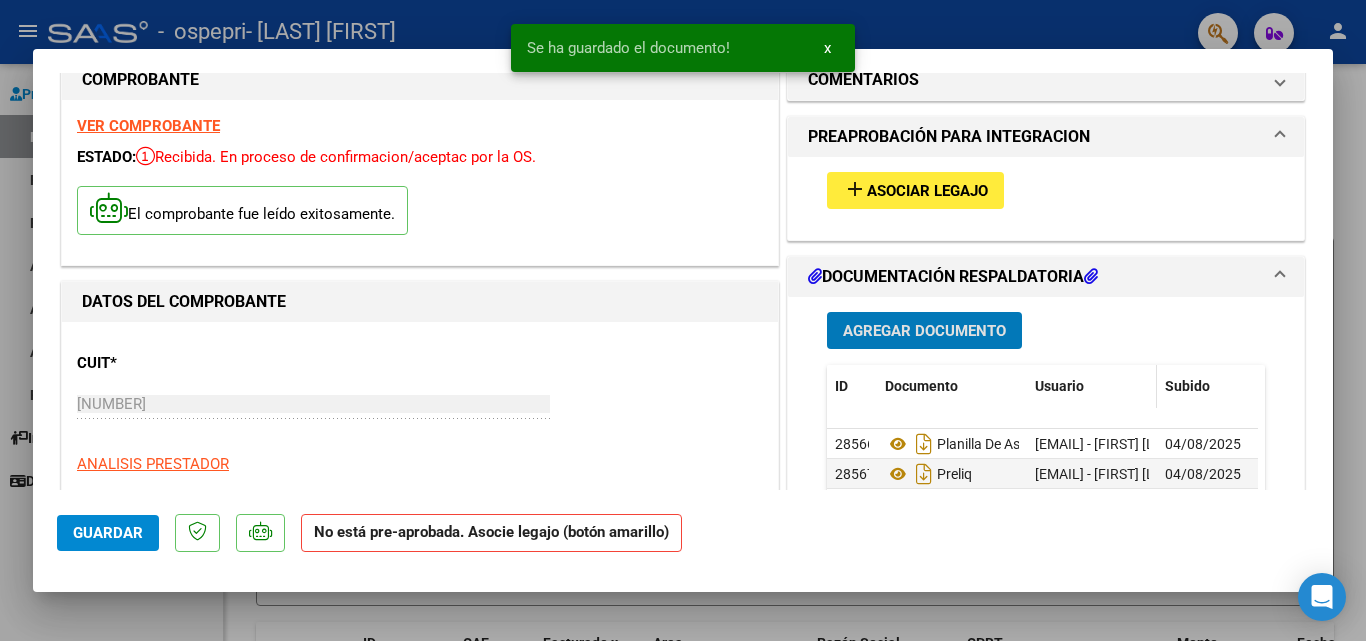 scroll, scrollTop: 300, scrollLeft: 0, axis: vertical 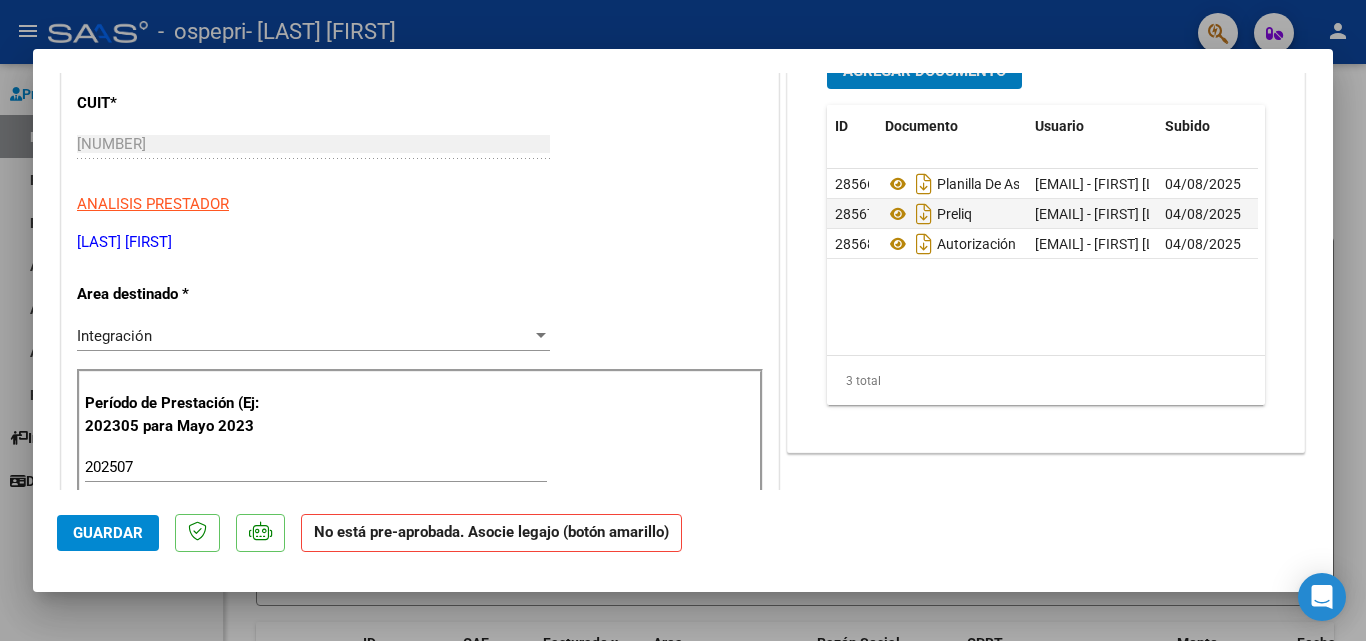 click on "Guardar" 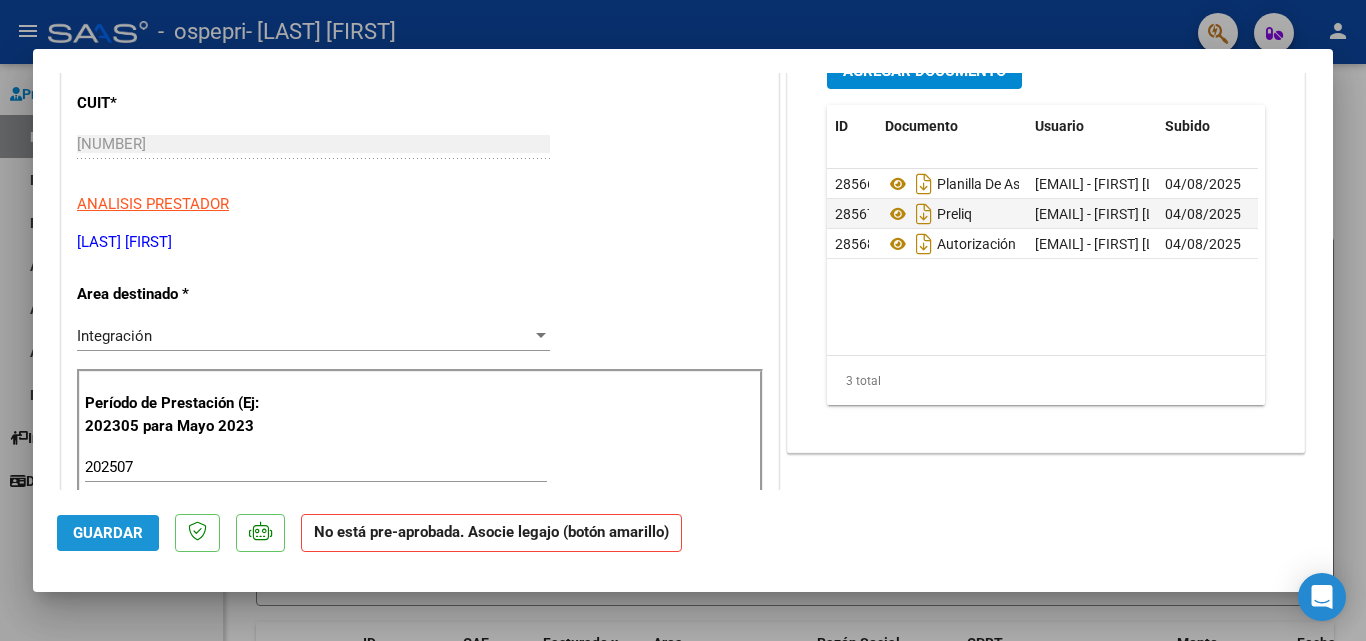 click on "Guardar" 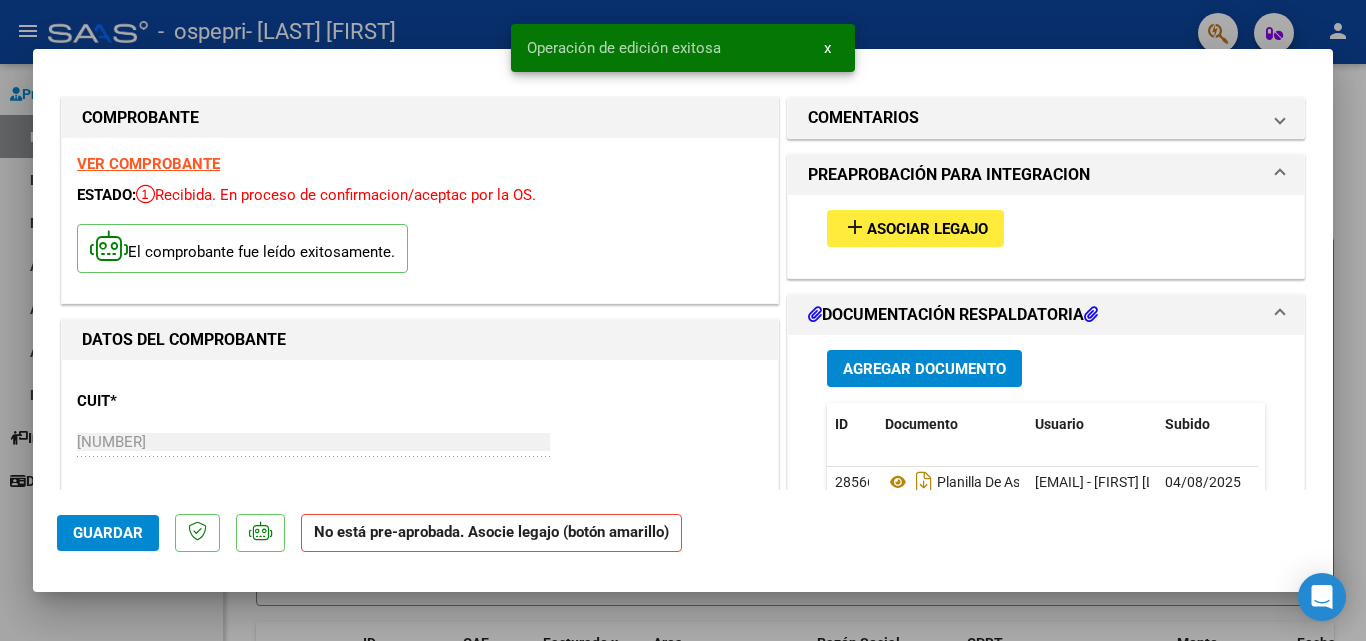 scroll, scrollTop: 0, scrollLeft: 0, axis: both 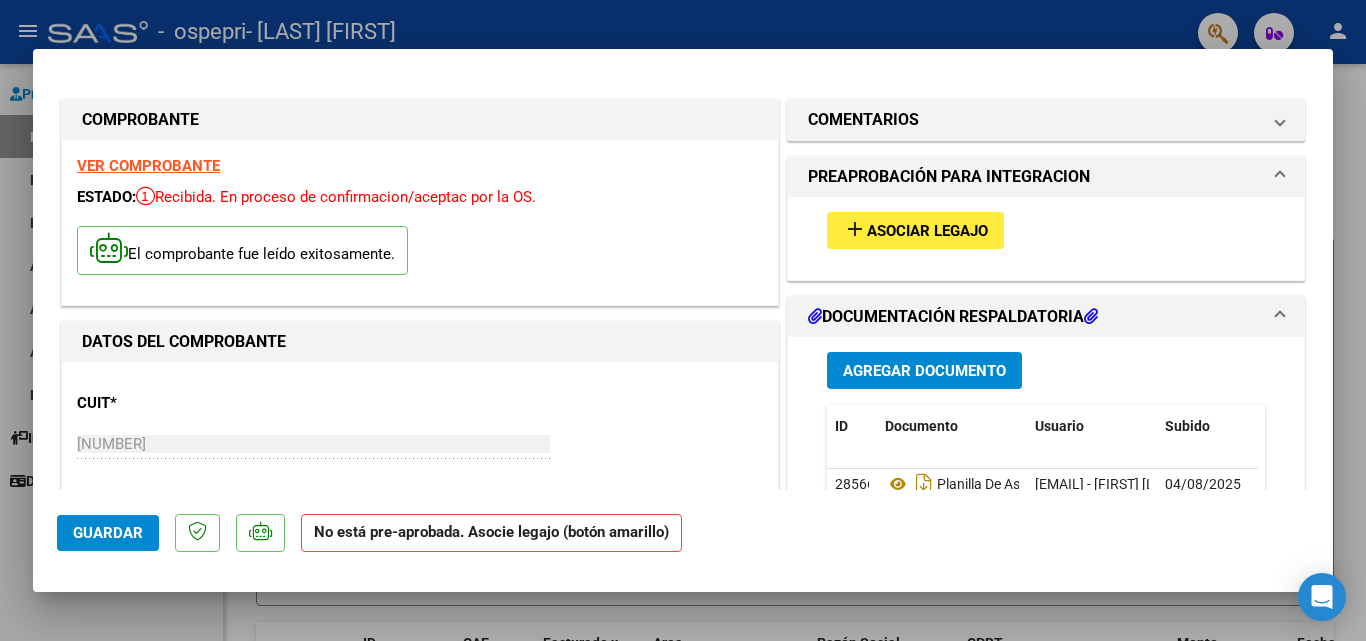 click at bounding box center (683, 320) 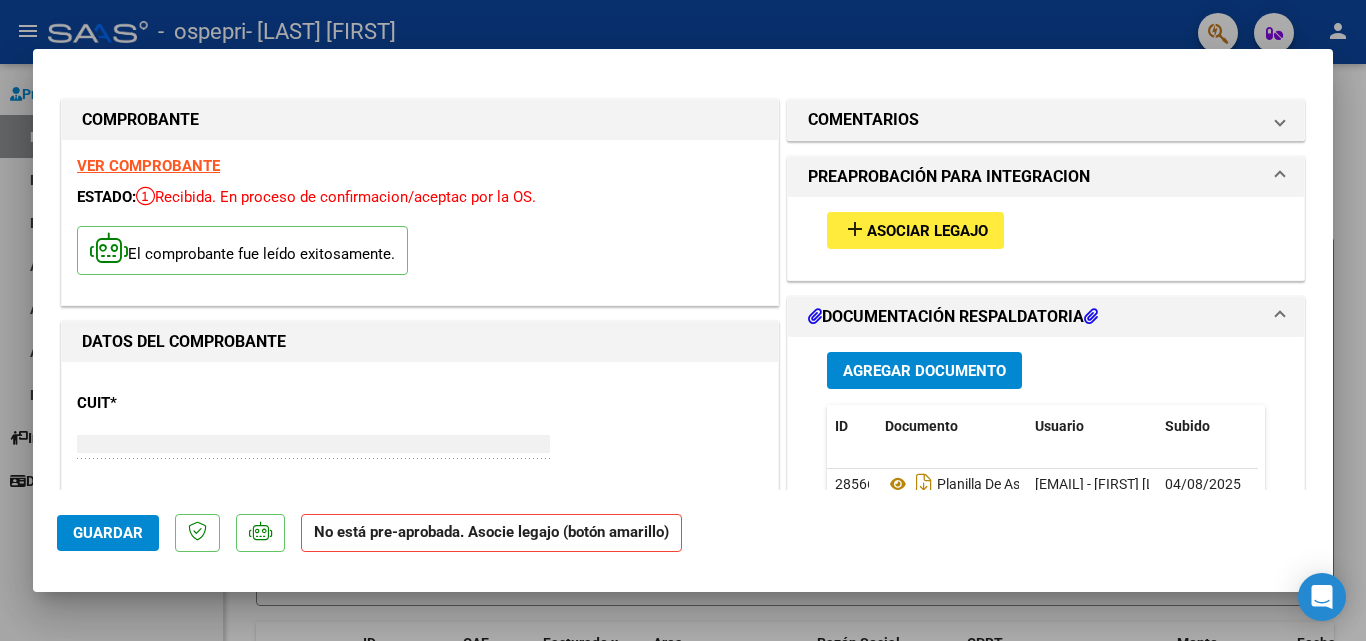 type on "$ 0,00" 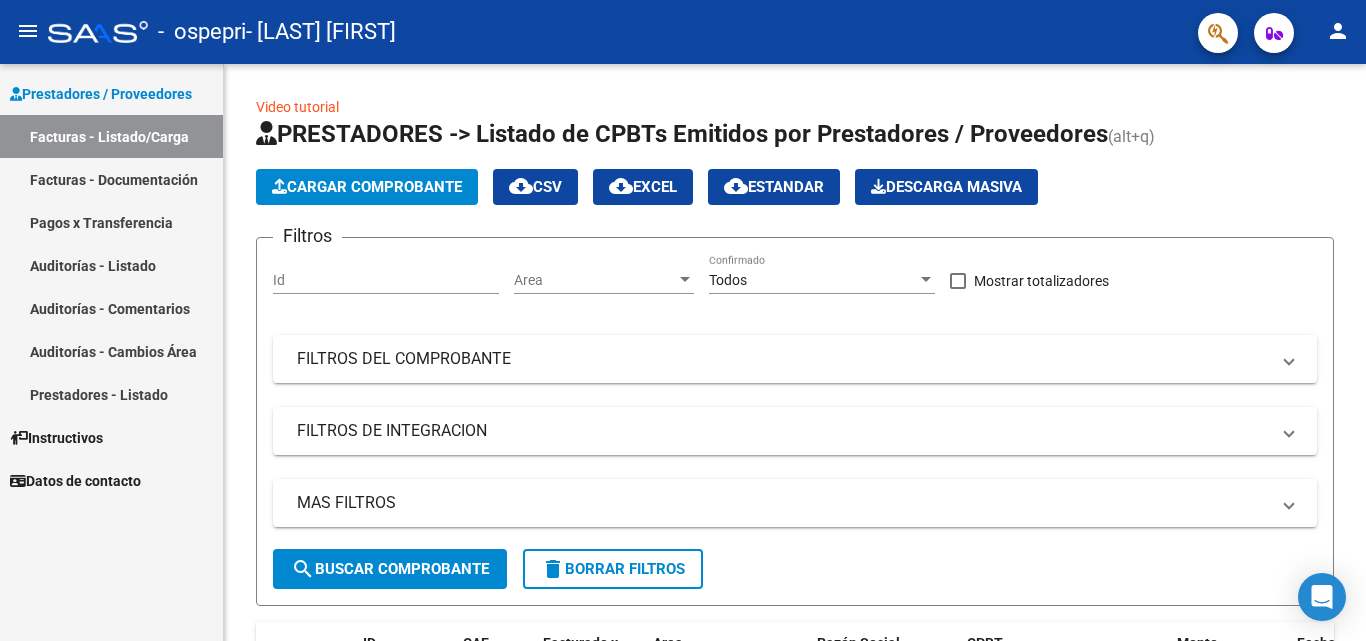 click on "person" 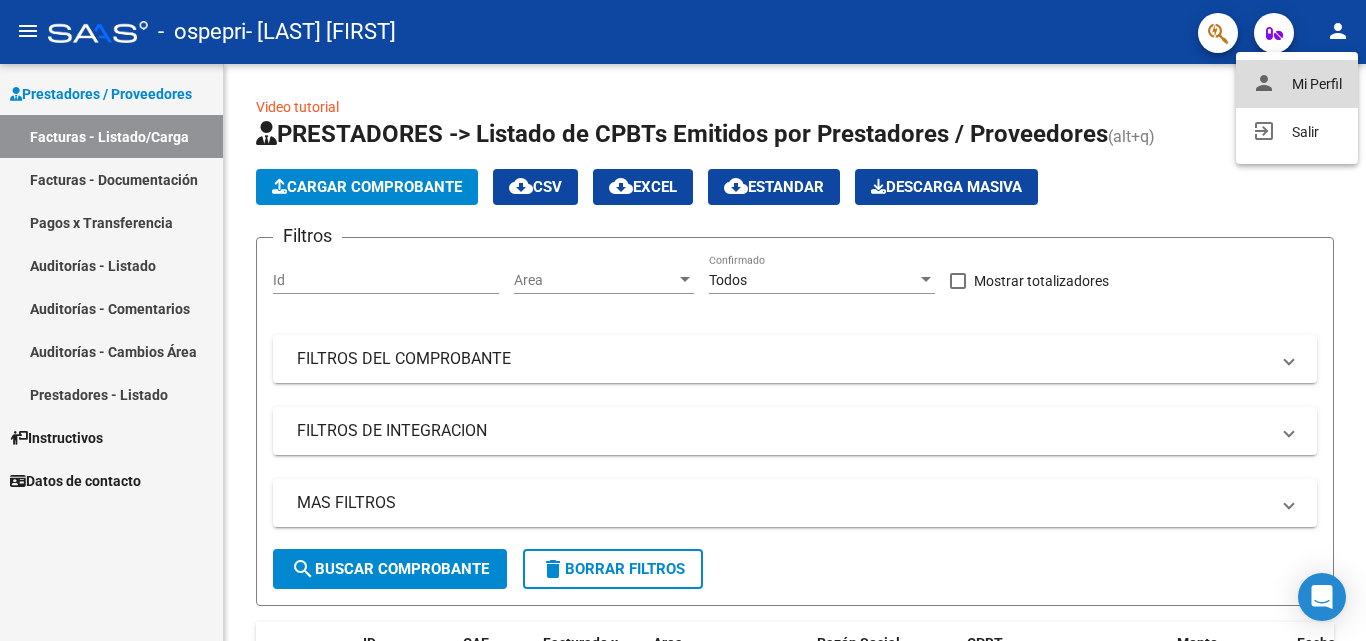 click on "person  Mi Perfil" at bounding box center [1297, 84] 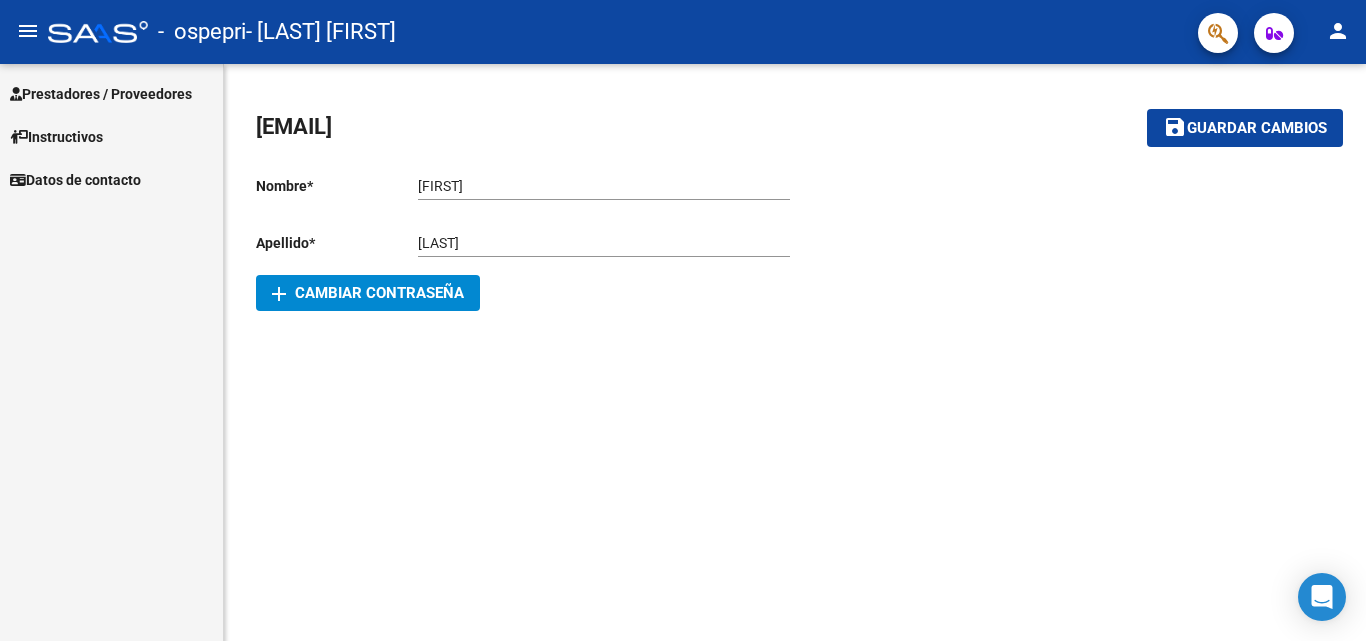 click on "Instructivos" at bounding box center (56, 137) 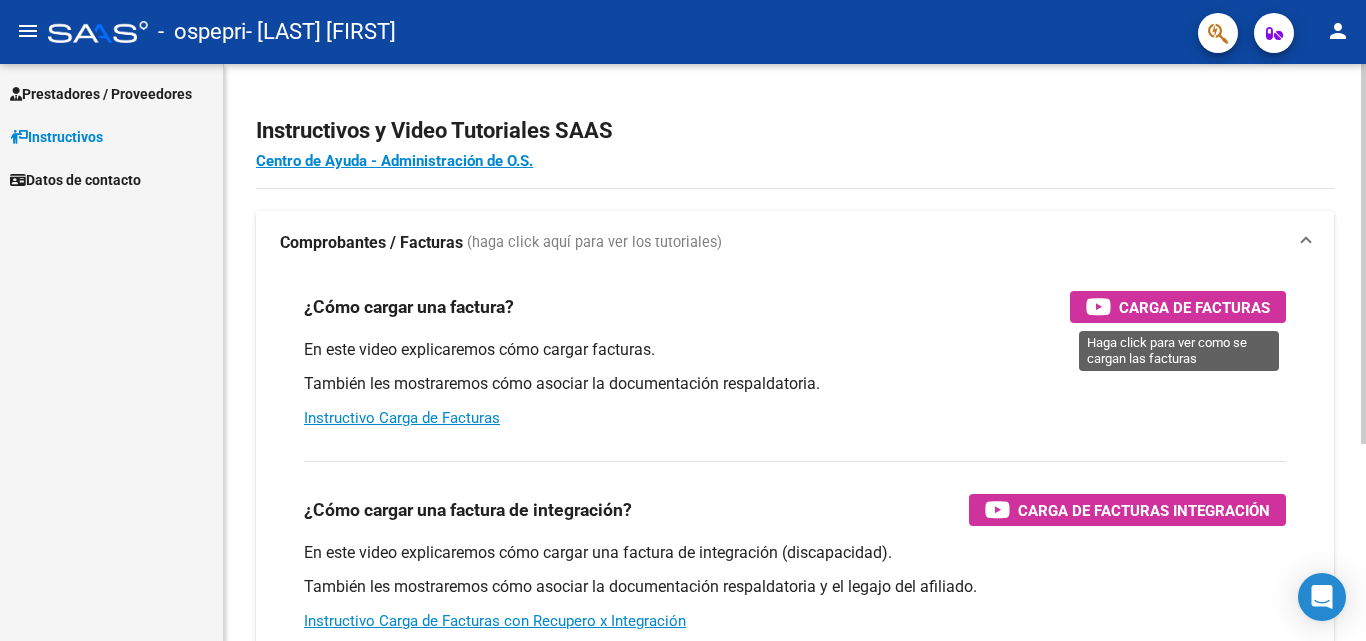 click on "Carga de Facturas" at bounding box center [1194, 307] 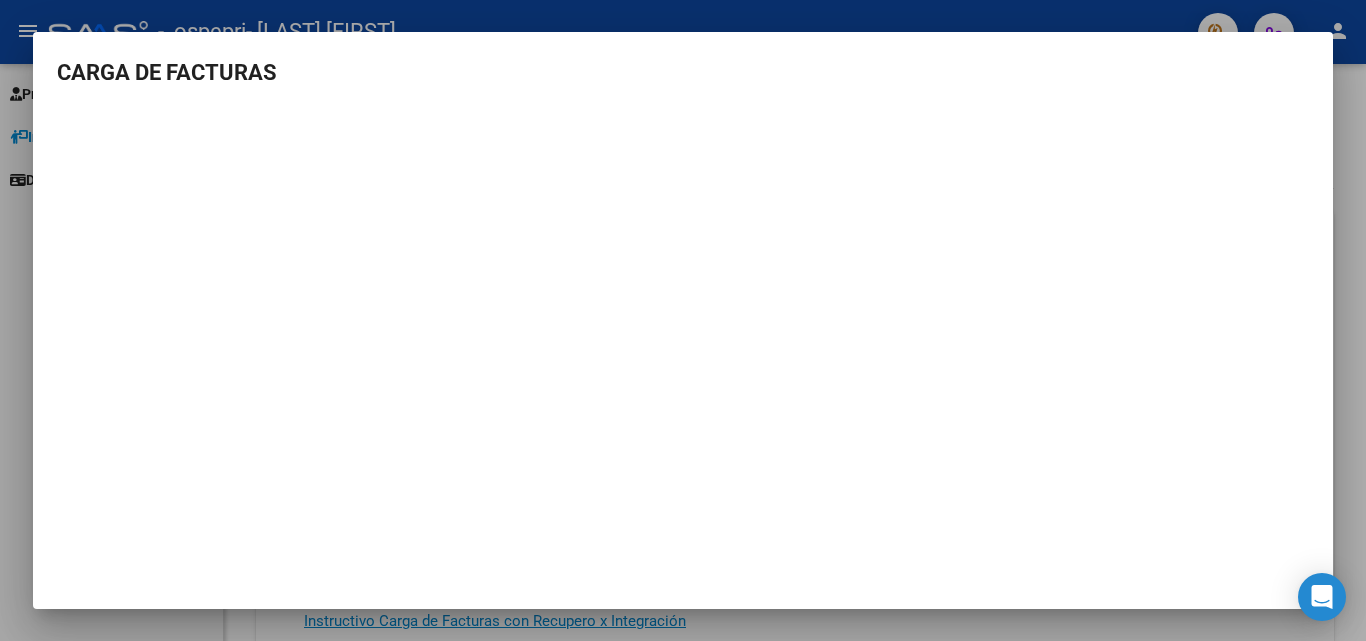 click at bounding box center (683, 320) 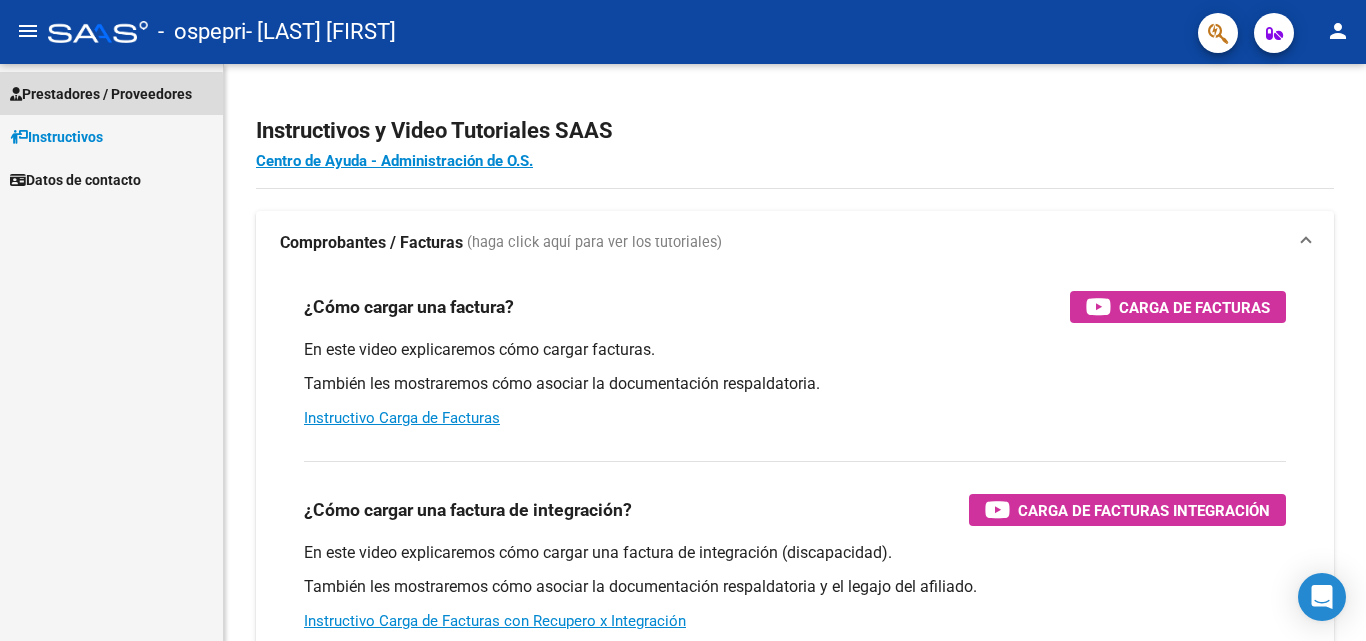click on "Prestadores / Proveedores" at bounding box center [101, 94] 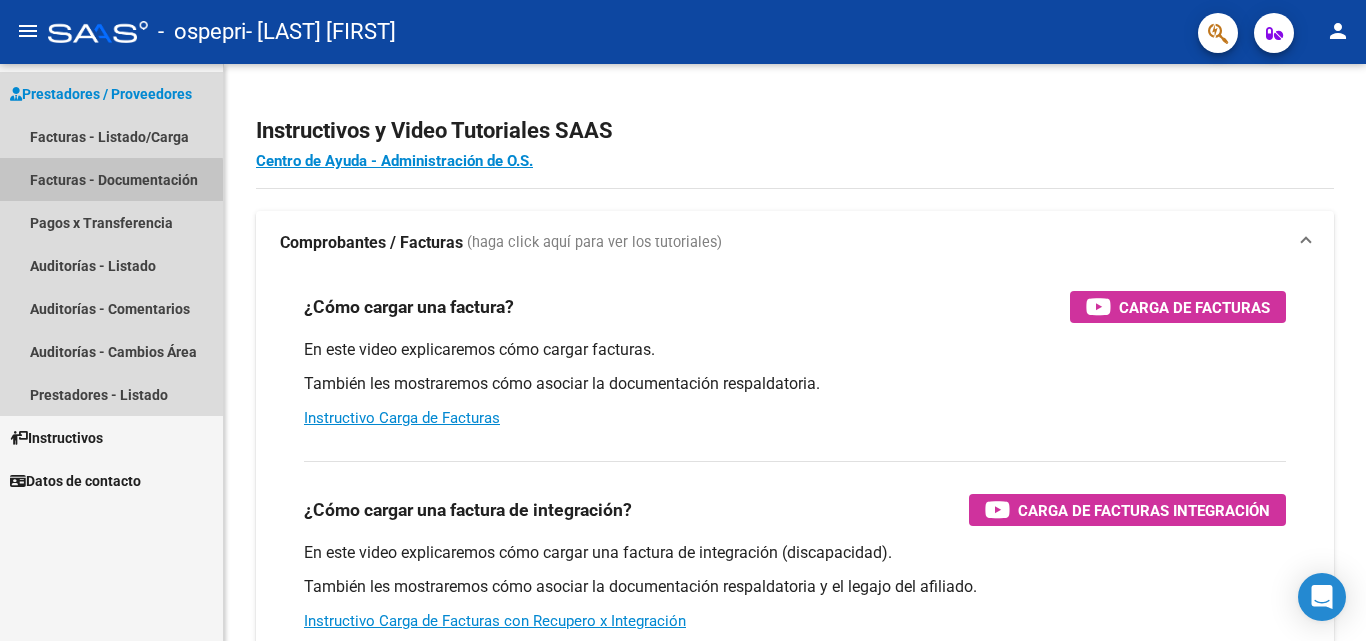 click on "Facturas - Documentación" at bounding box center (111, 179) 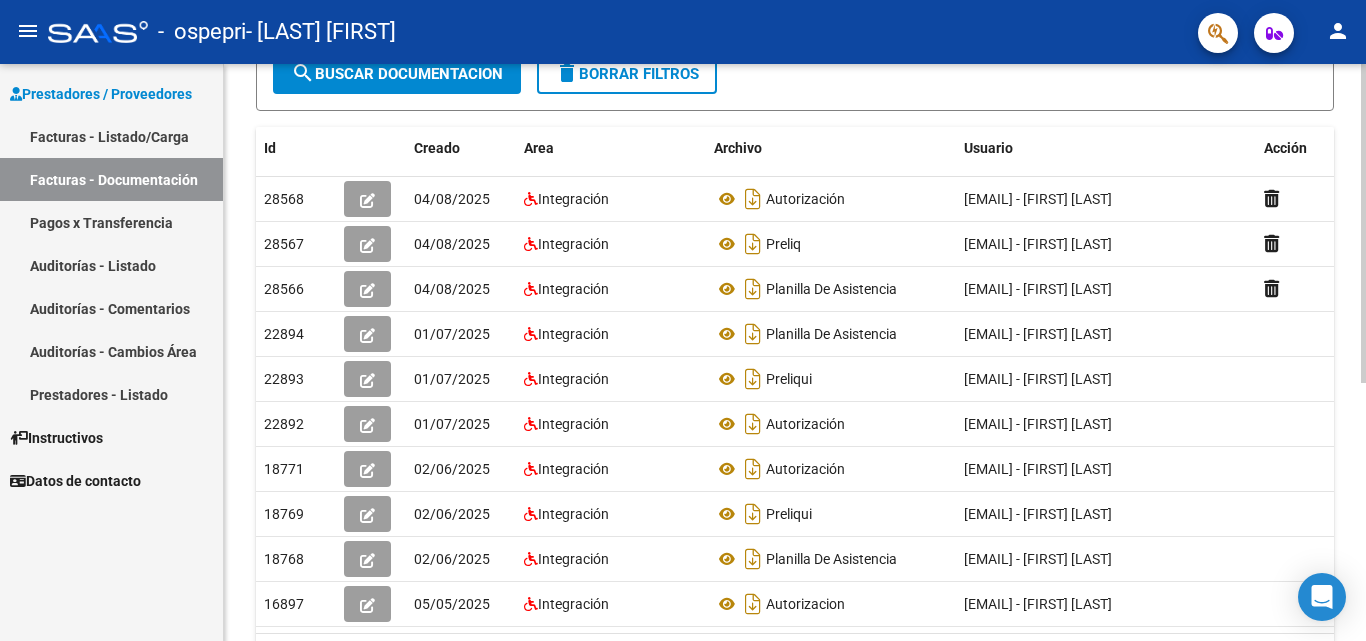 scroll, scrollTop: 300, scrollLeft: 0, axis: vertical 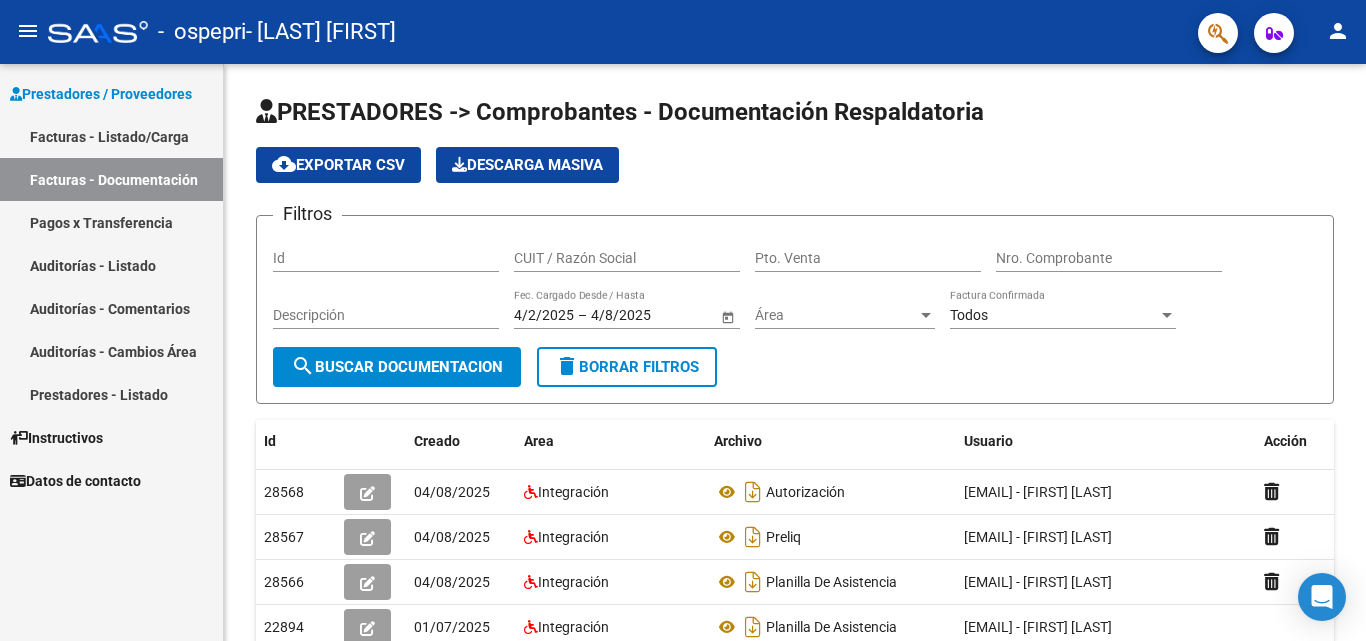 click on "Facturas - Listado/Carga" at bounding box center (111, 136) 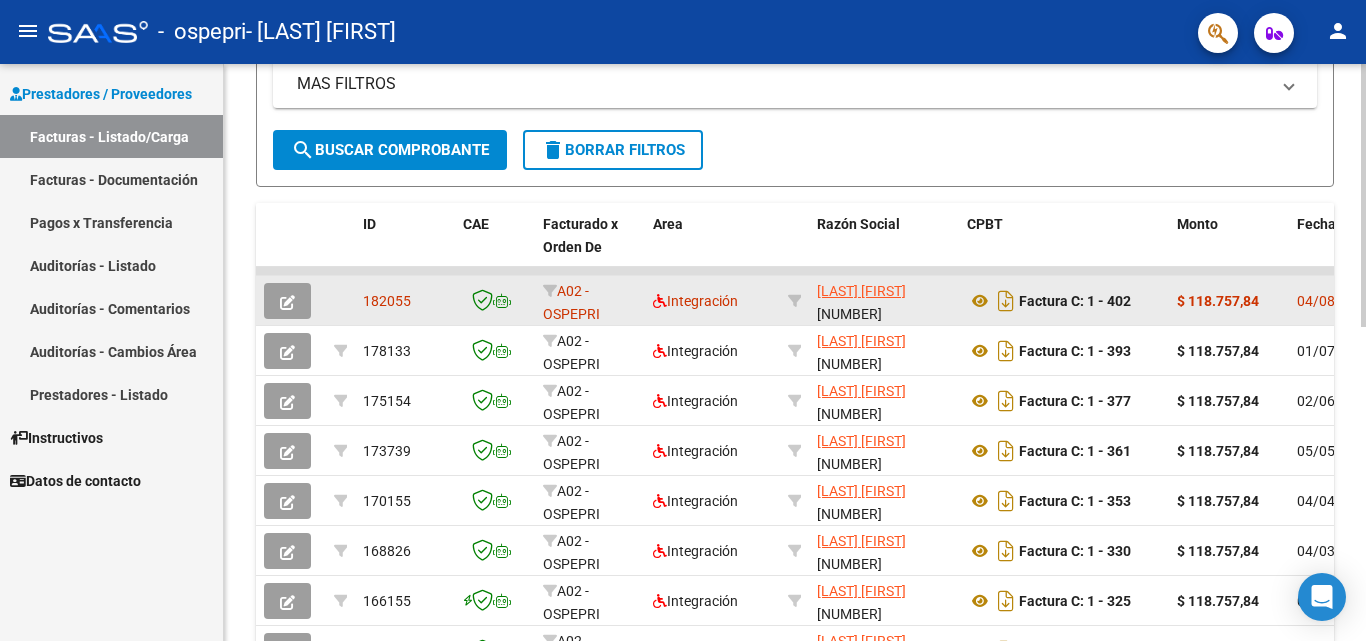 scroll, scrollTop: 465, scrollLeft: 0, axis: vertical 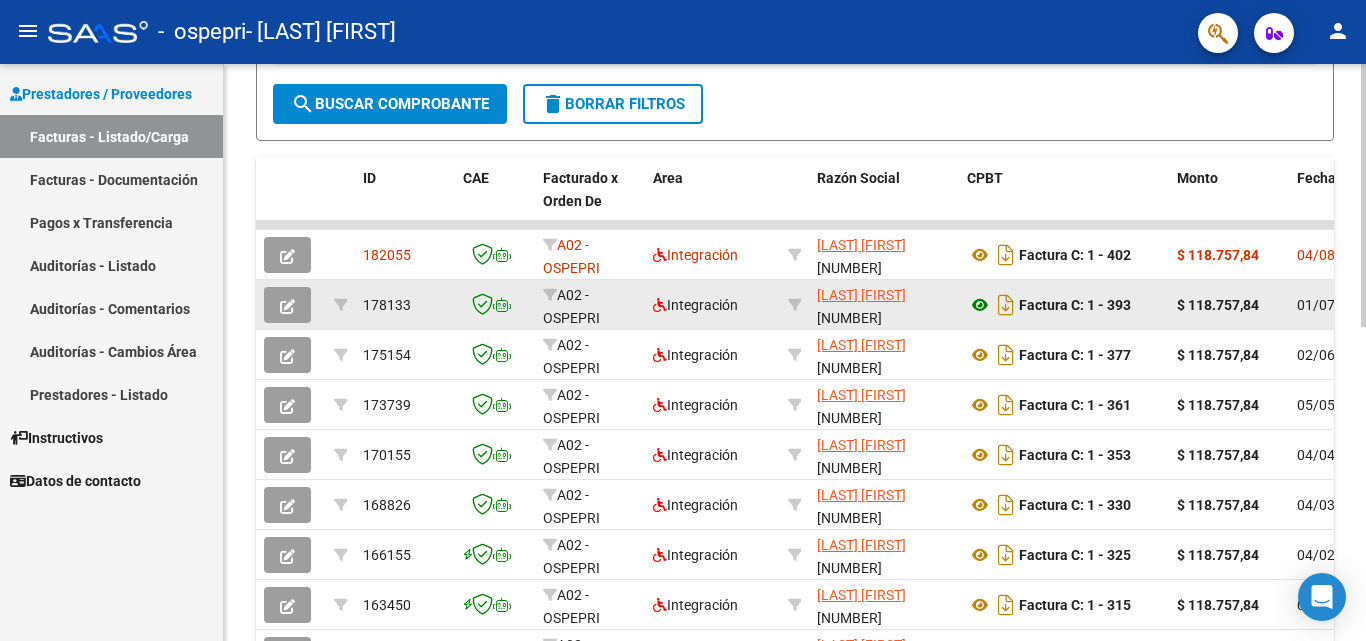 click 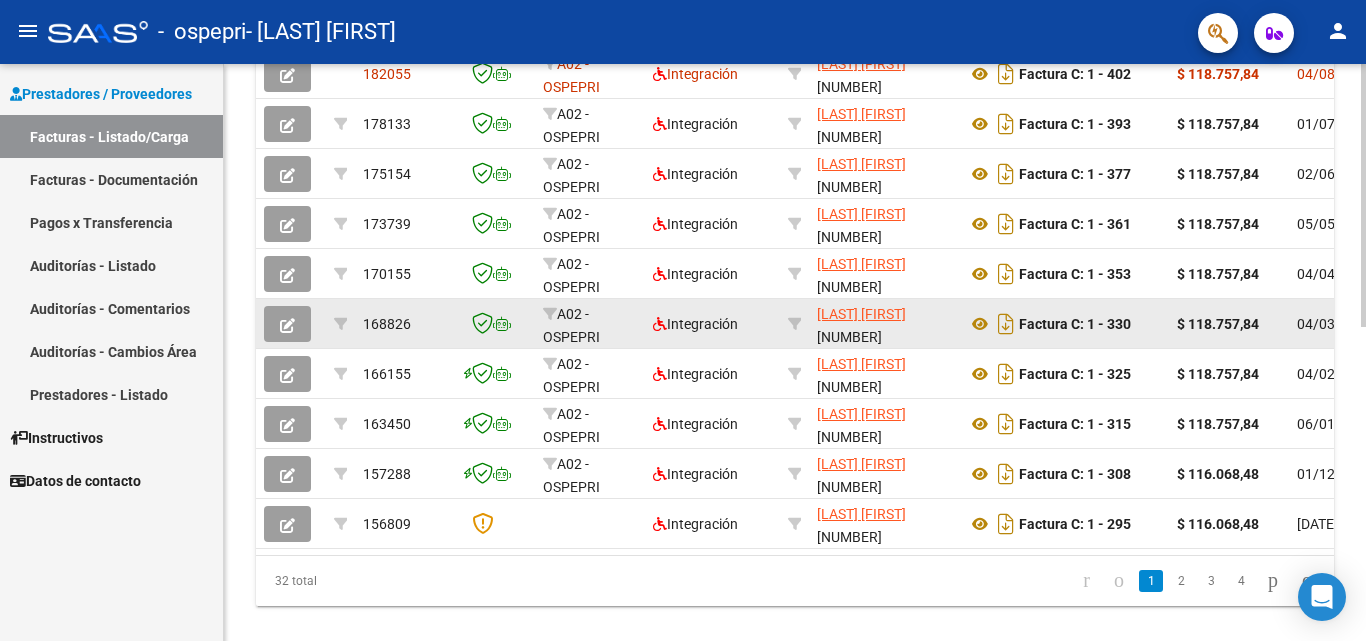 scroll, scrollTop: 691, scrollLeft: 0, axis: vertical 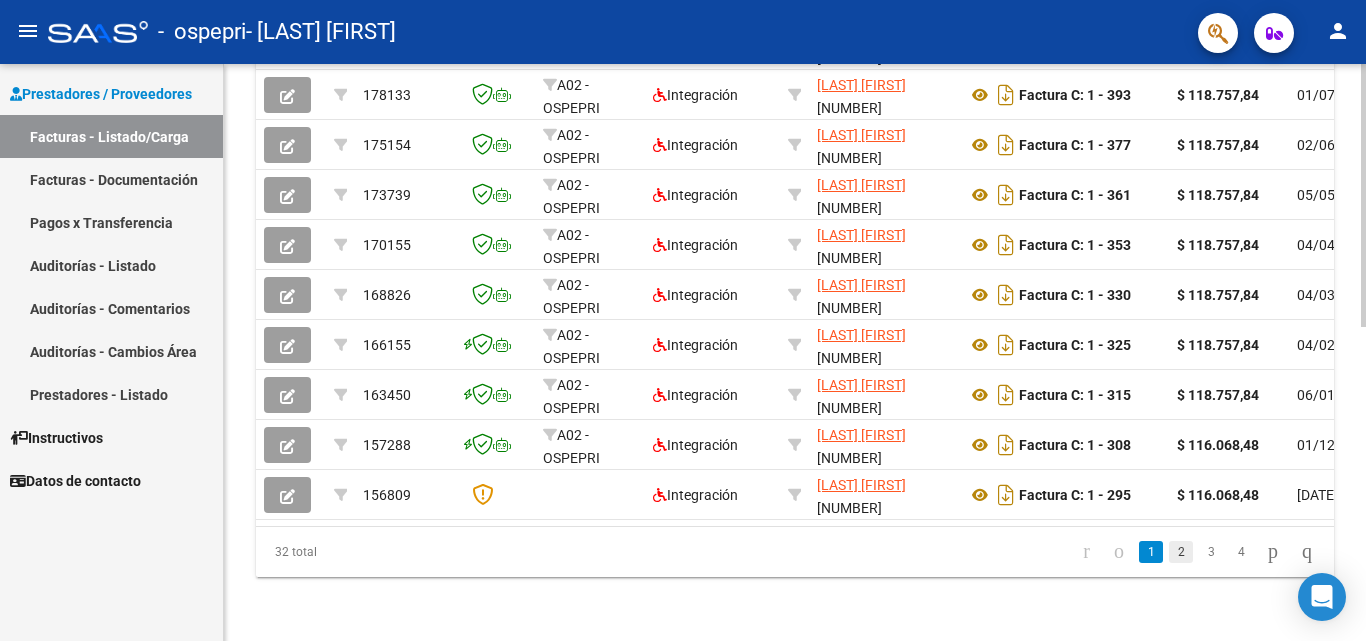 click on "2" 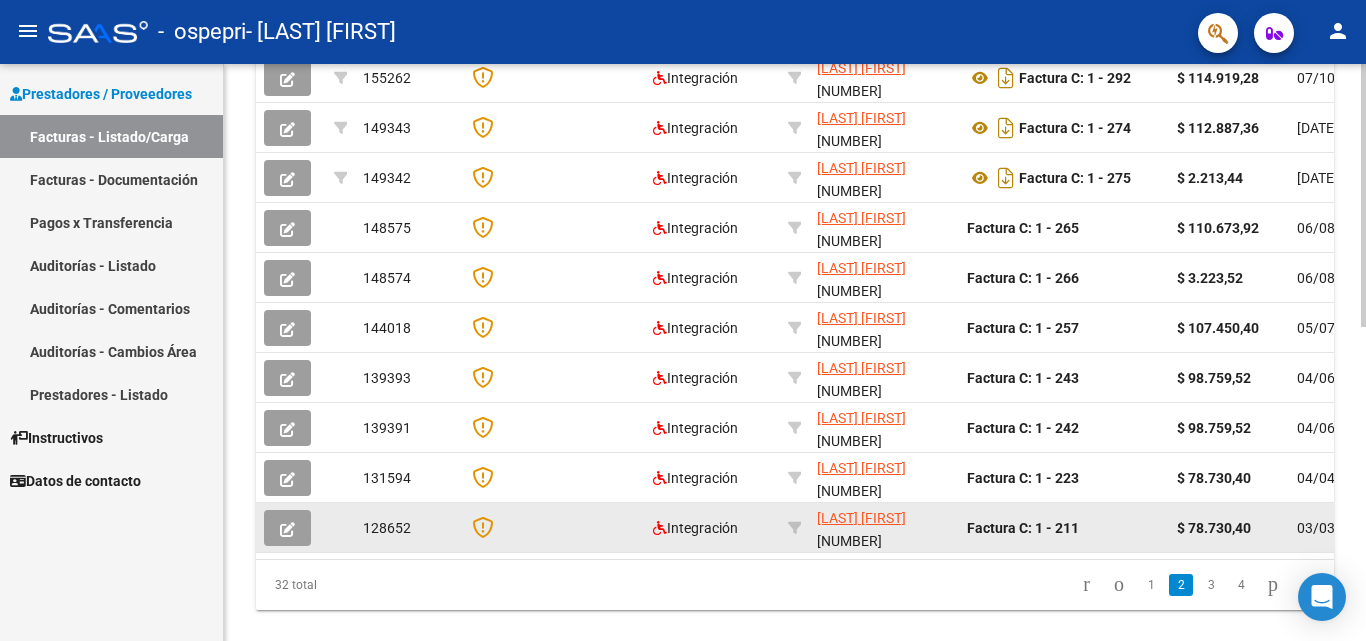 scroll, scrollTop: 691, scrollLeft: 0, axis: vertical 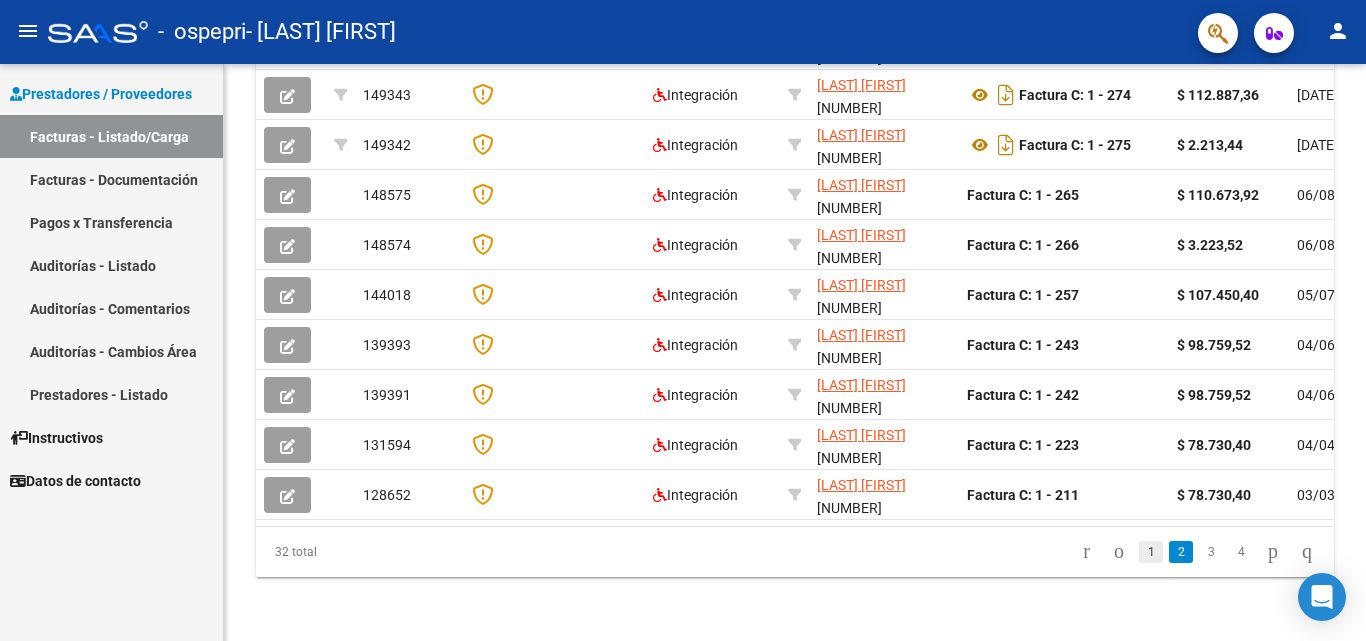 click on "1" 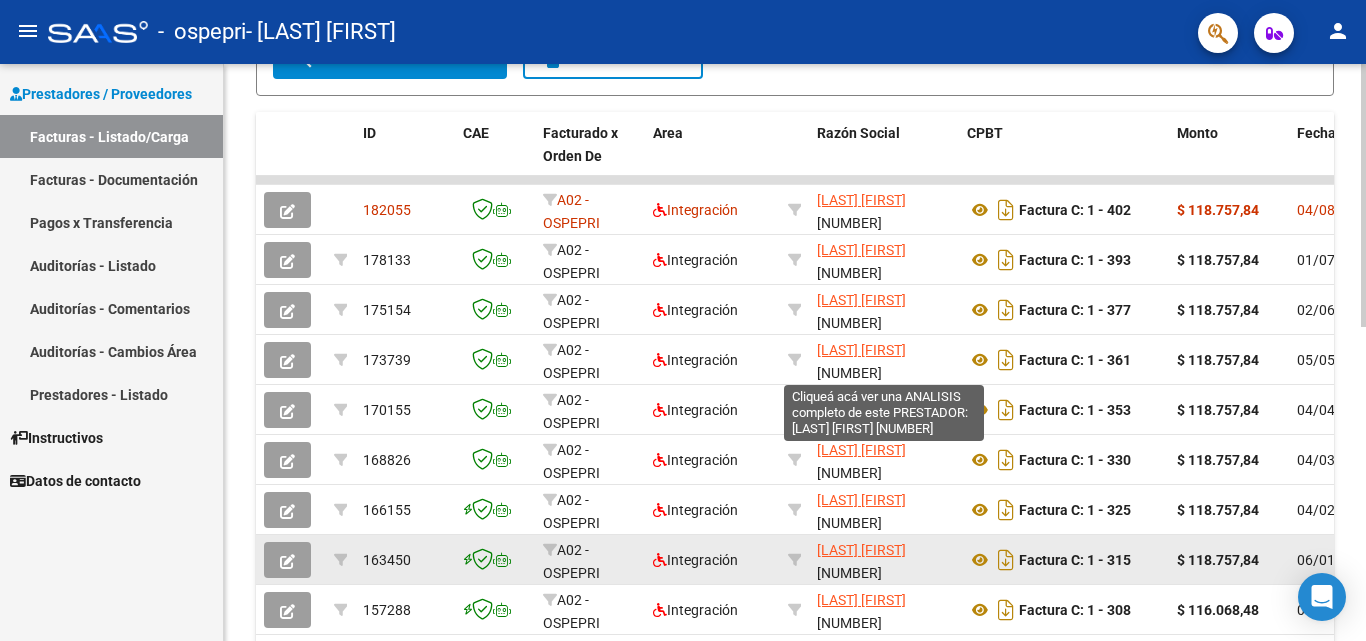 scroll, scrollTop: 491, scrollLeft: 0, axis: vertical 